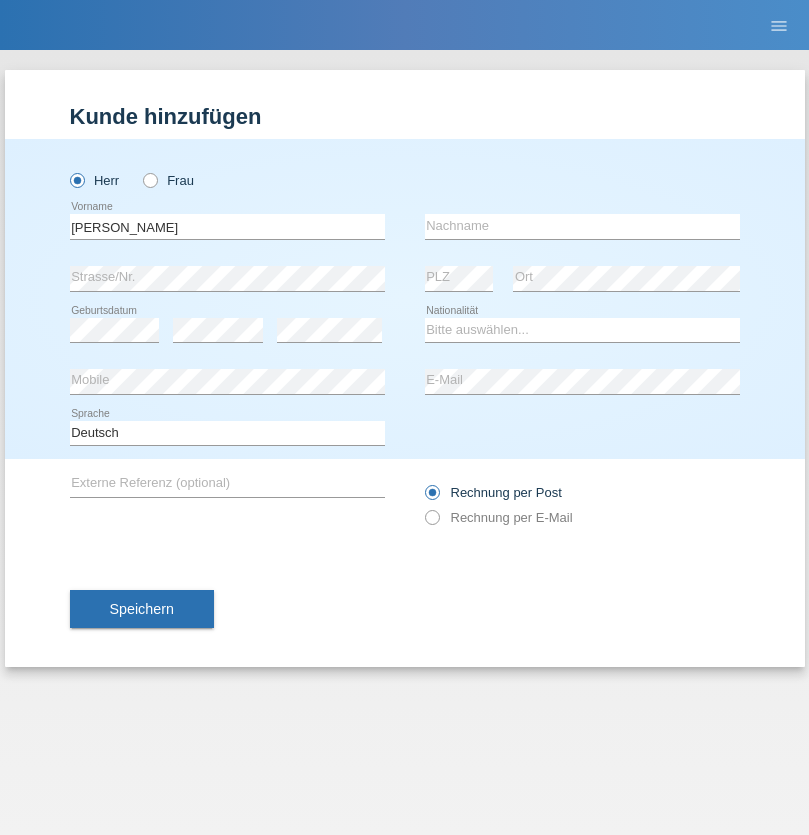 scroll, scrollTop: 0, scrollLeft: 0, axis: both 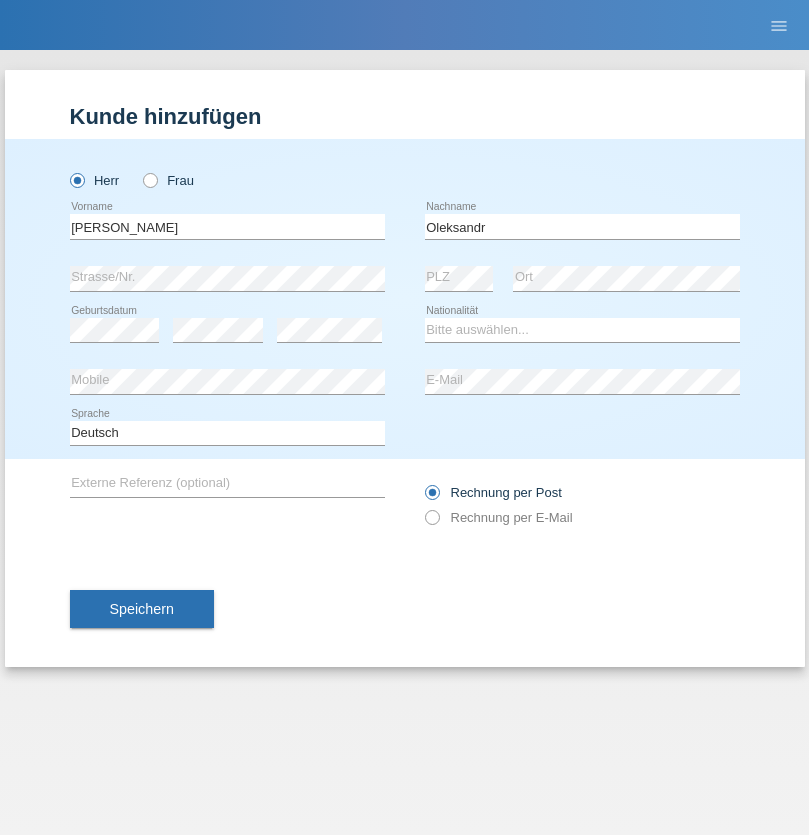 type on "Oleksandr" 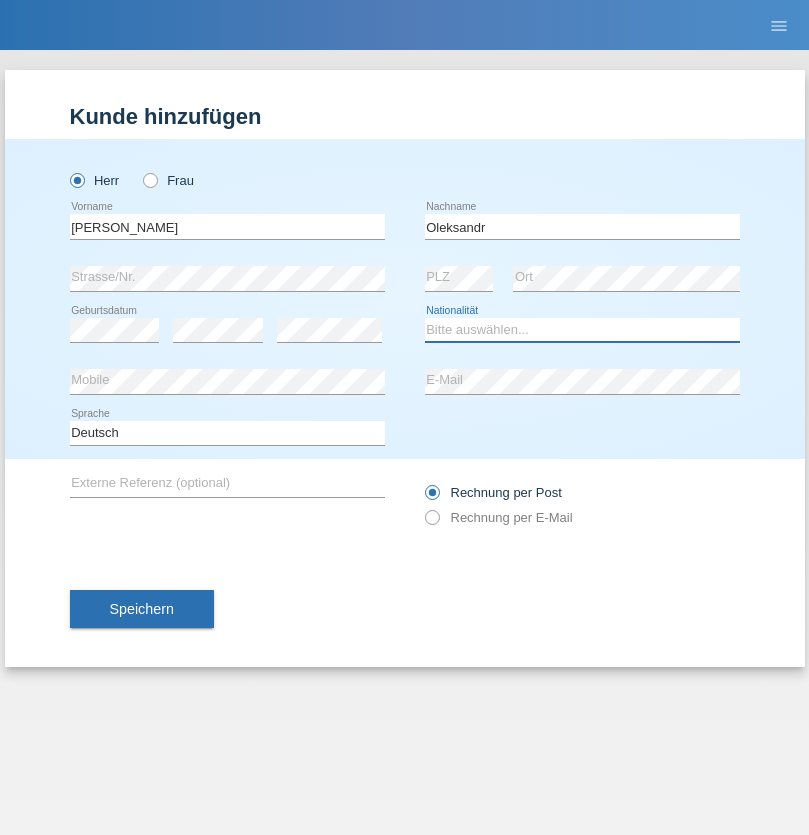 select on "CH" 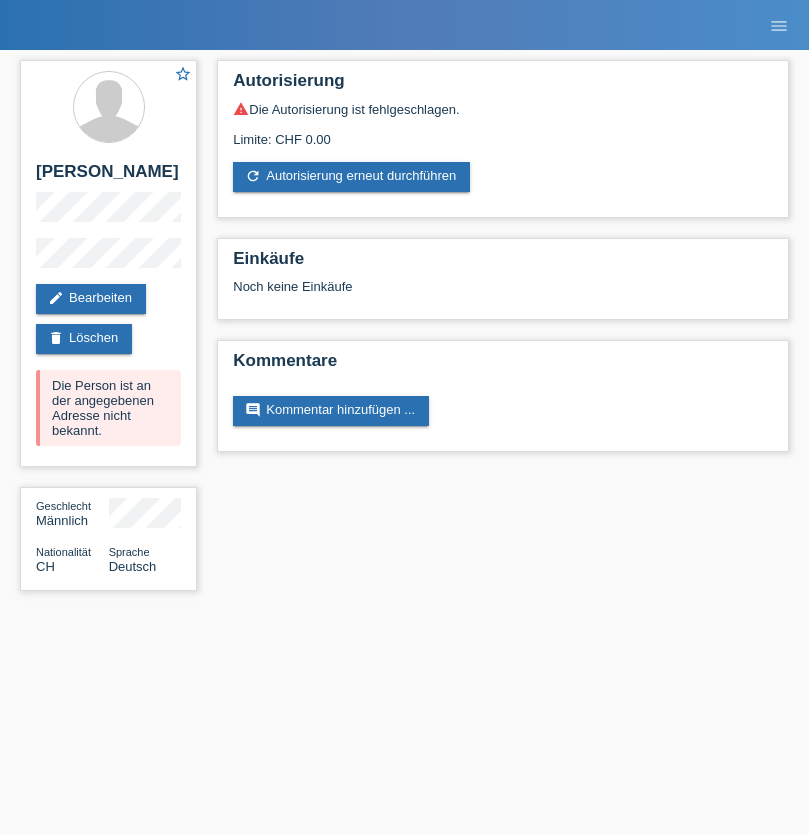 scroll, scrollTop: 0, scrollLeft: 0, axis: both 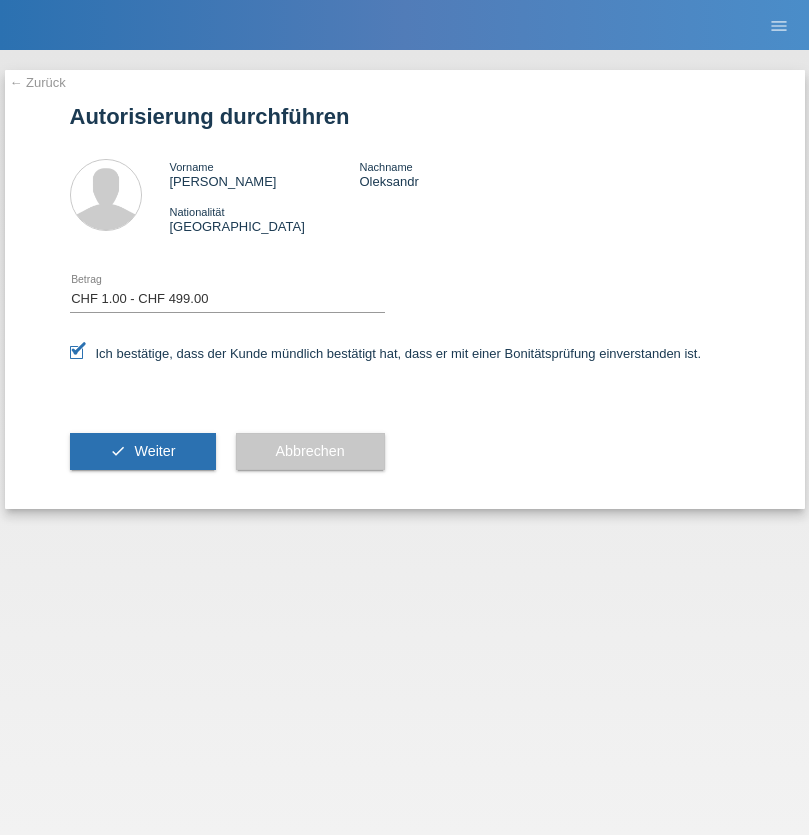 select on "1" 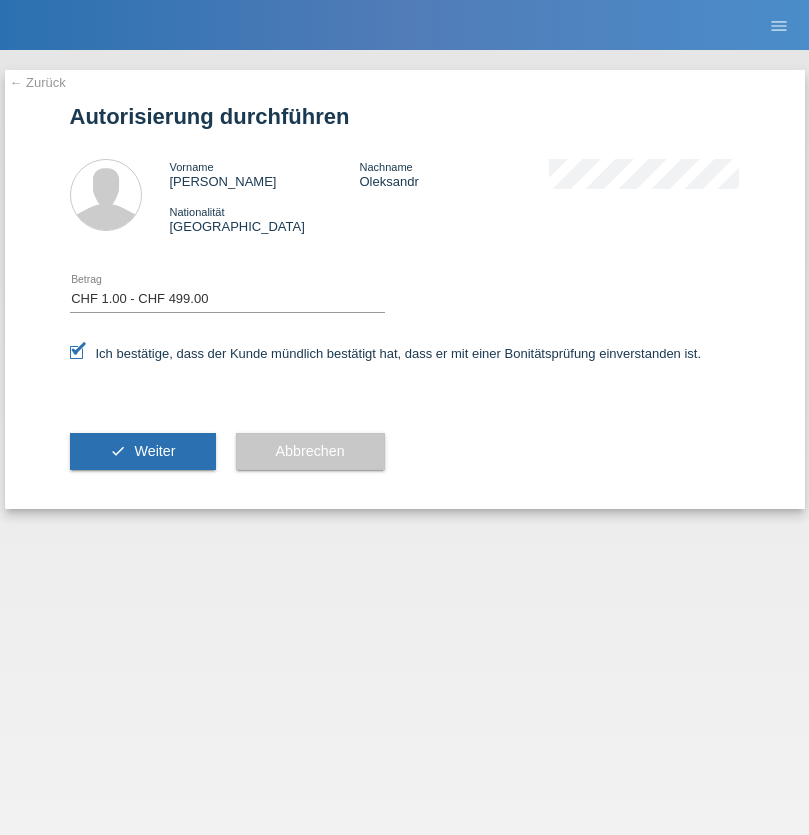 scroll, scrollTop: 0, scrollLeft: 0, axis: both 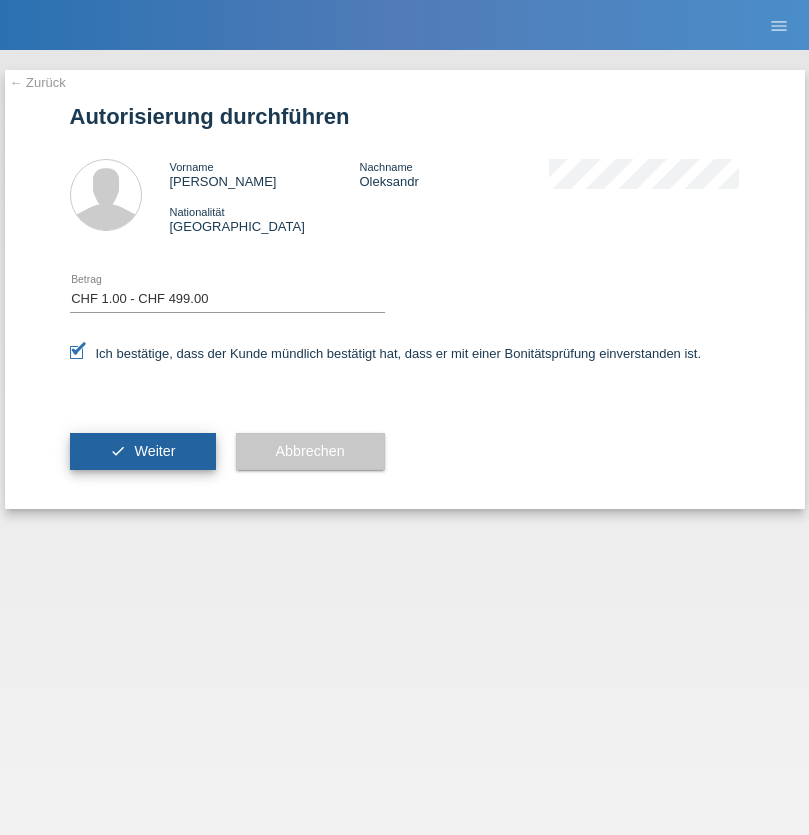 click on "Weiter" at bounding box center [154, 451] 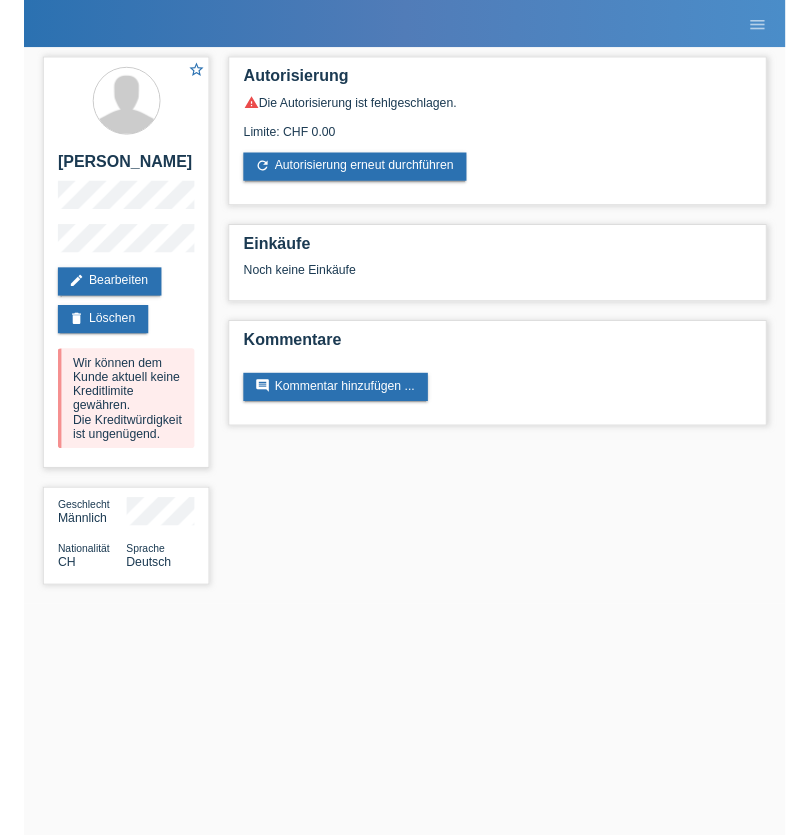 scroll, scrollTop: 0, scrollLeft: 0, axis: both 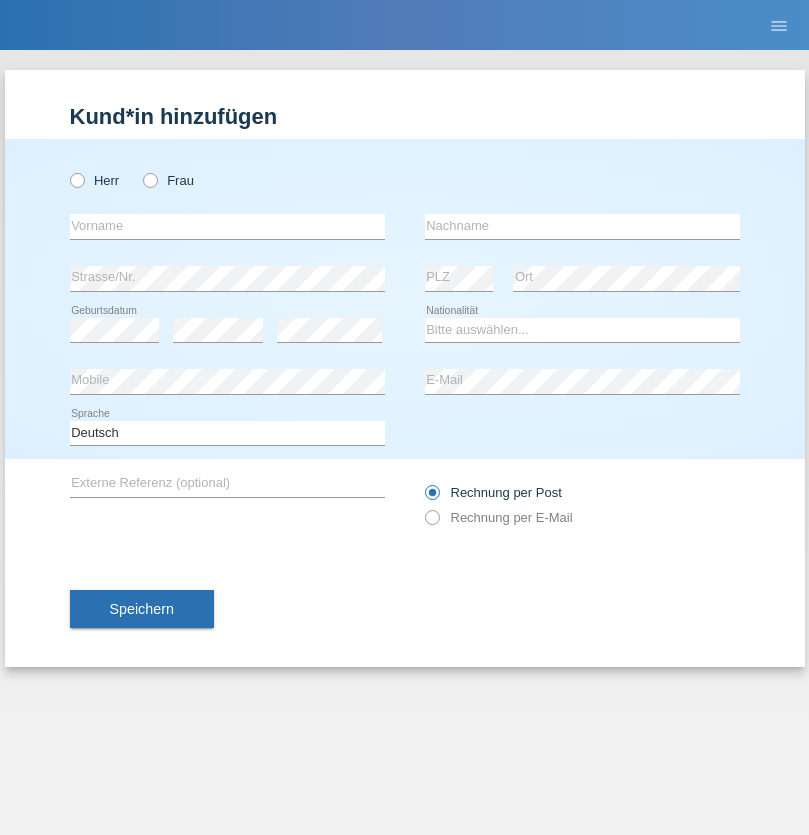 radio on "true" 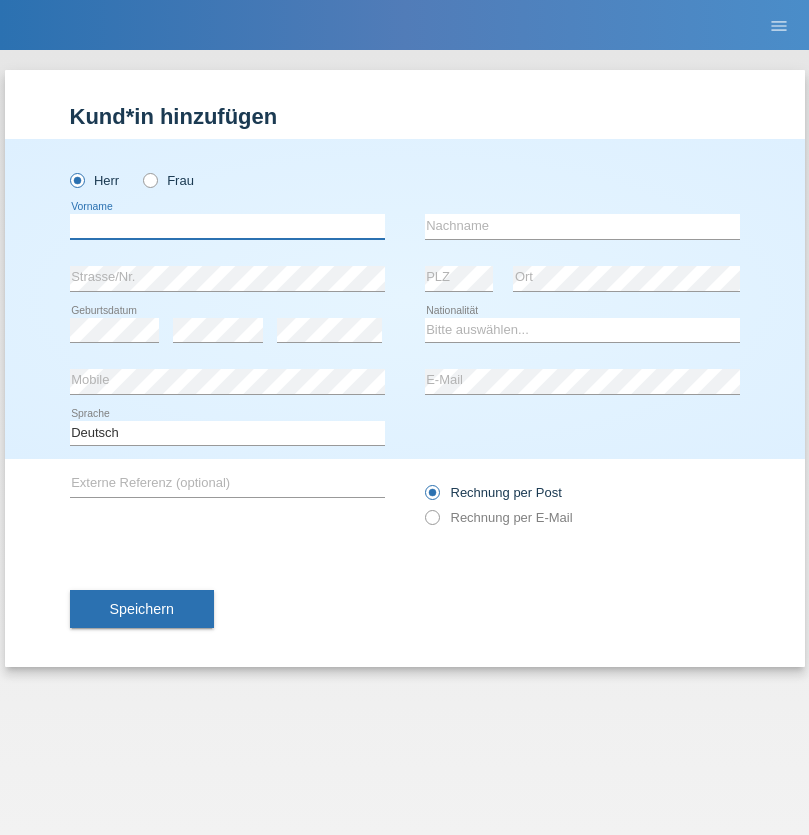click at bounding box center (227, 226) 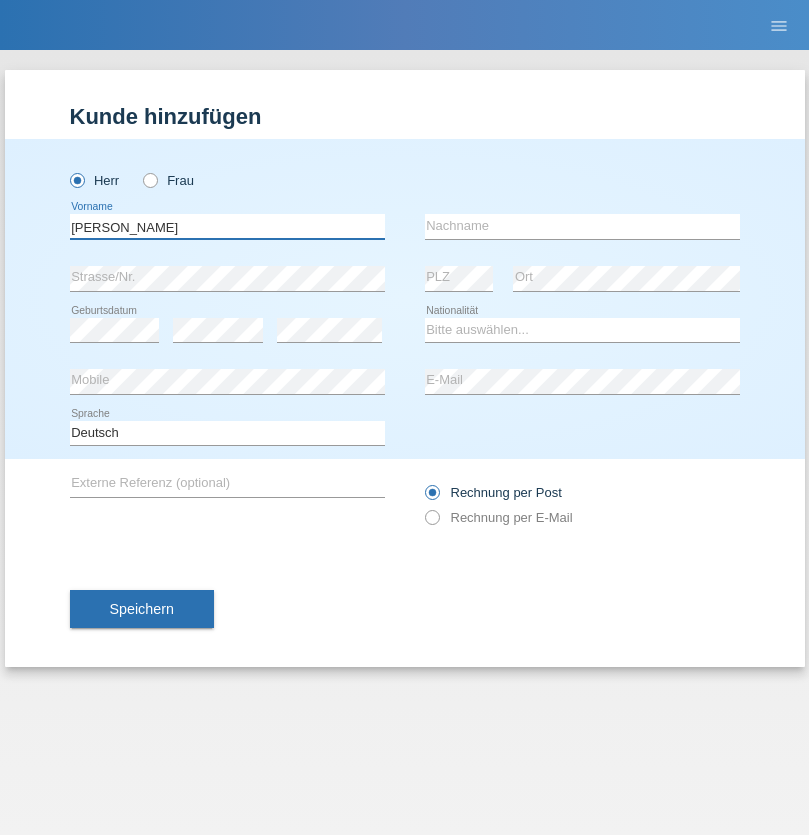 type on "Zsolt" 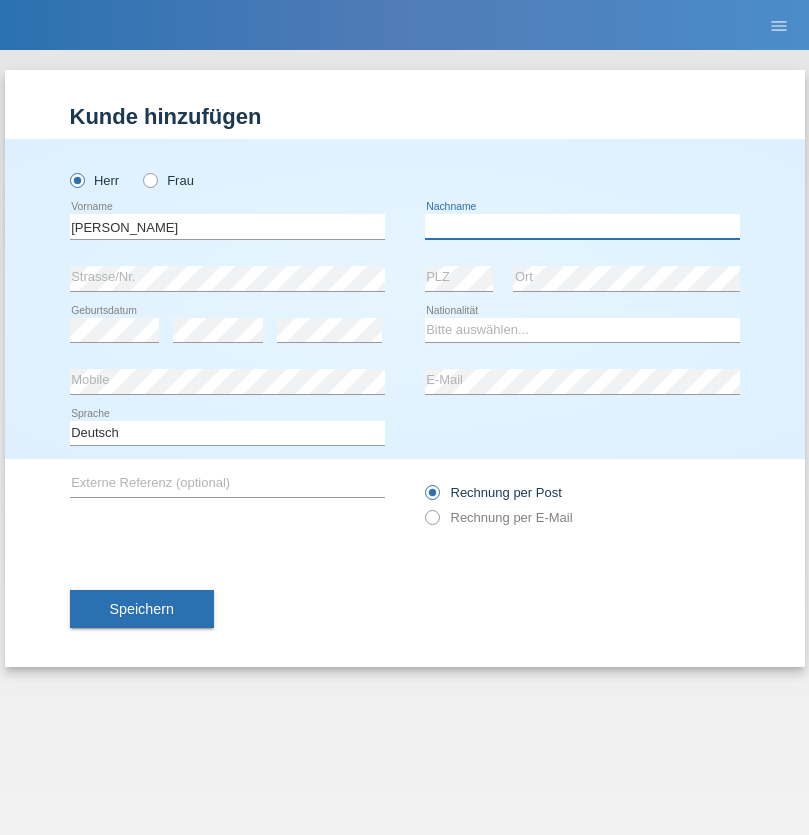 click at bounding box center [582, 226] 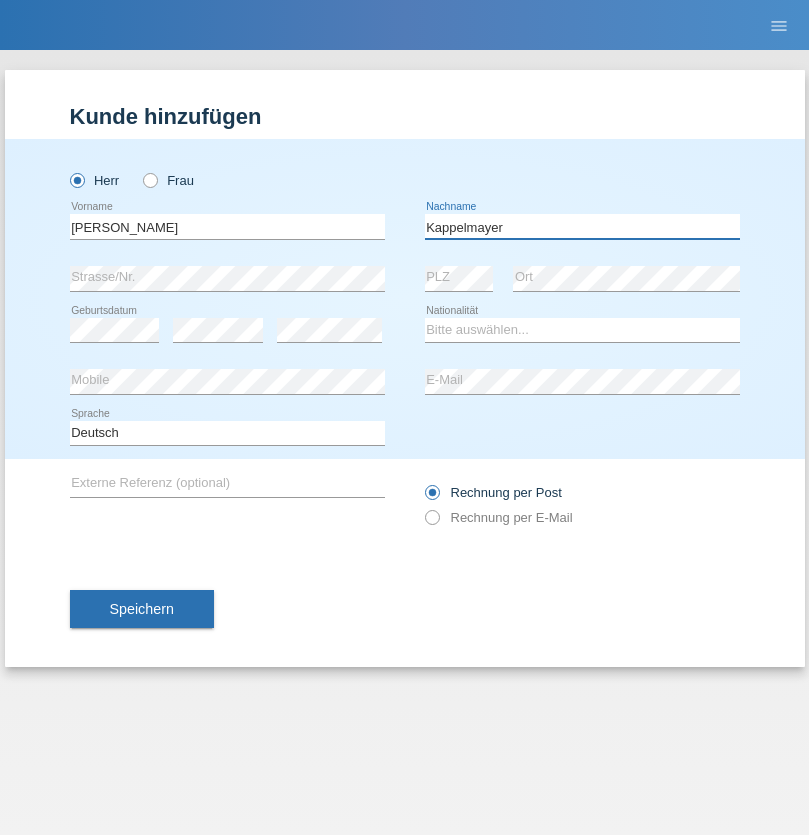 type on "Kappelmayer" 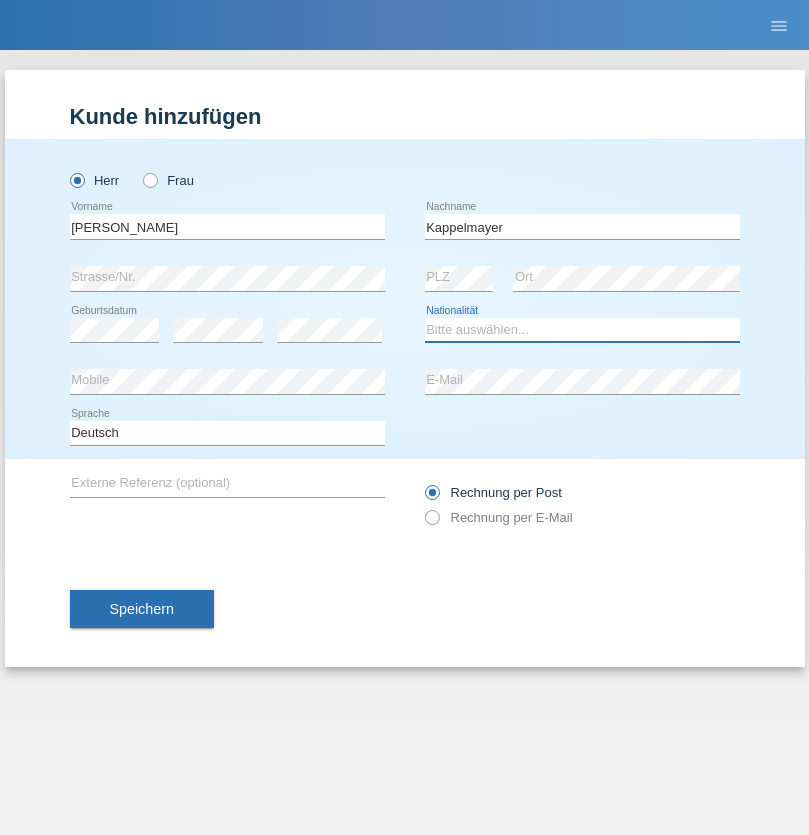 select on "BT" 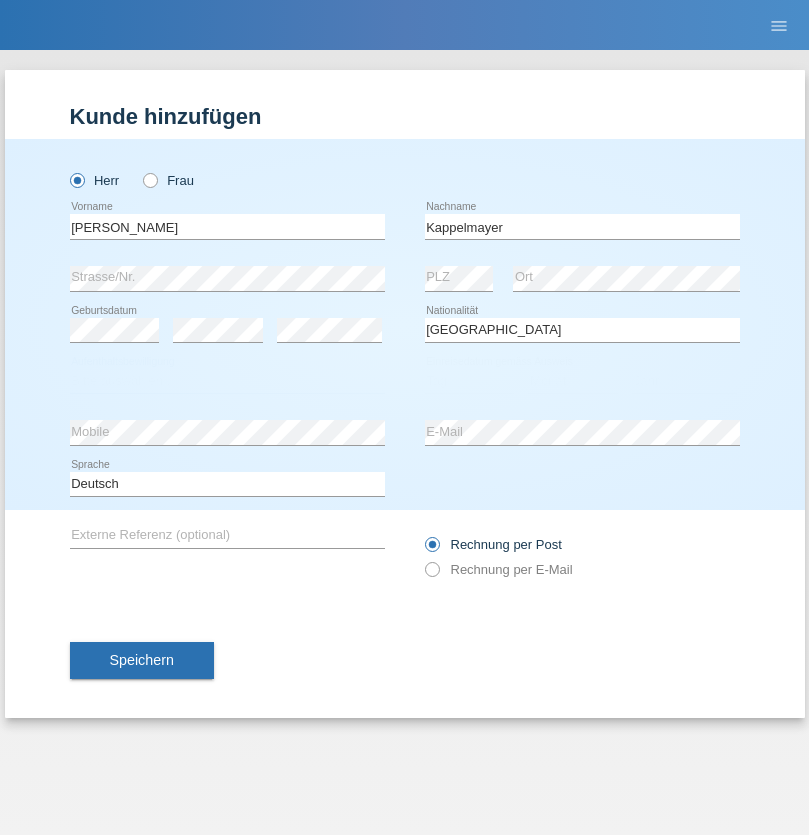 select on "C" 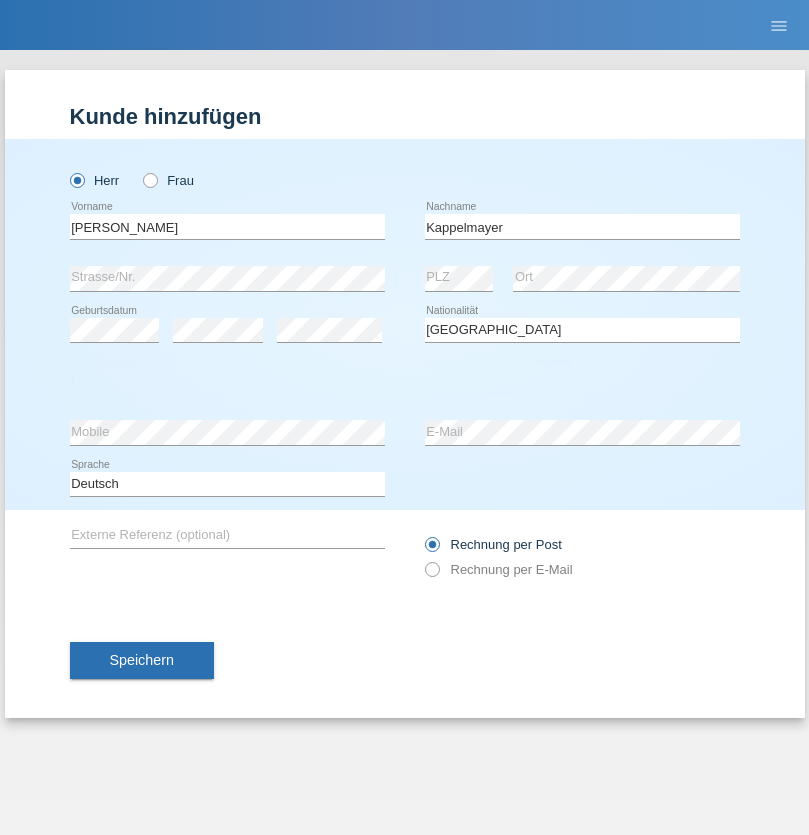 select on "12" 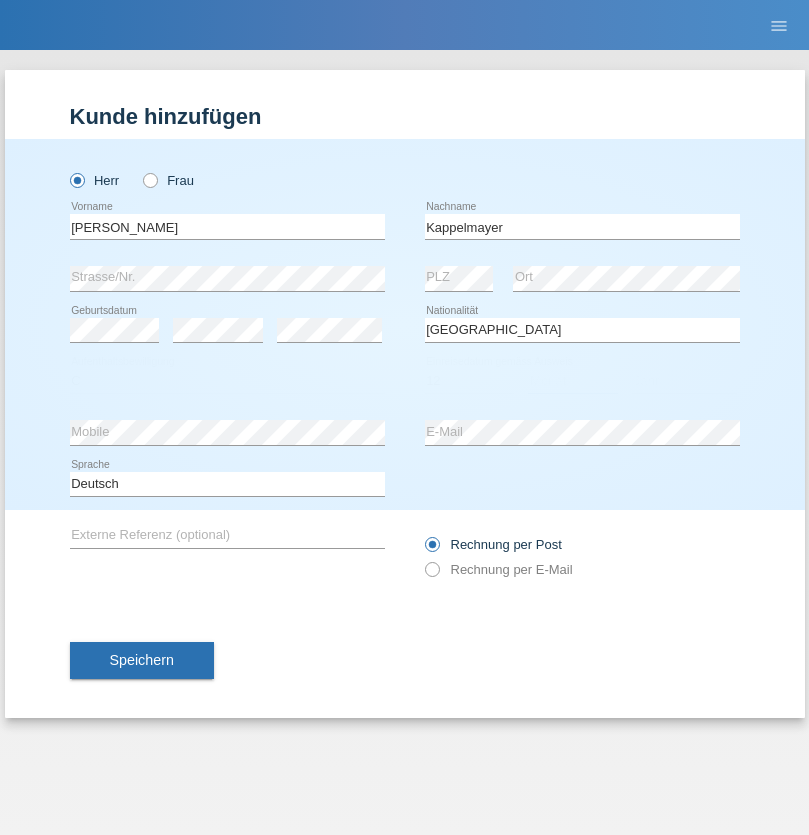 select on "02" 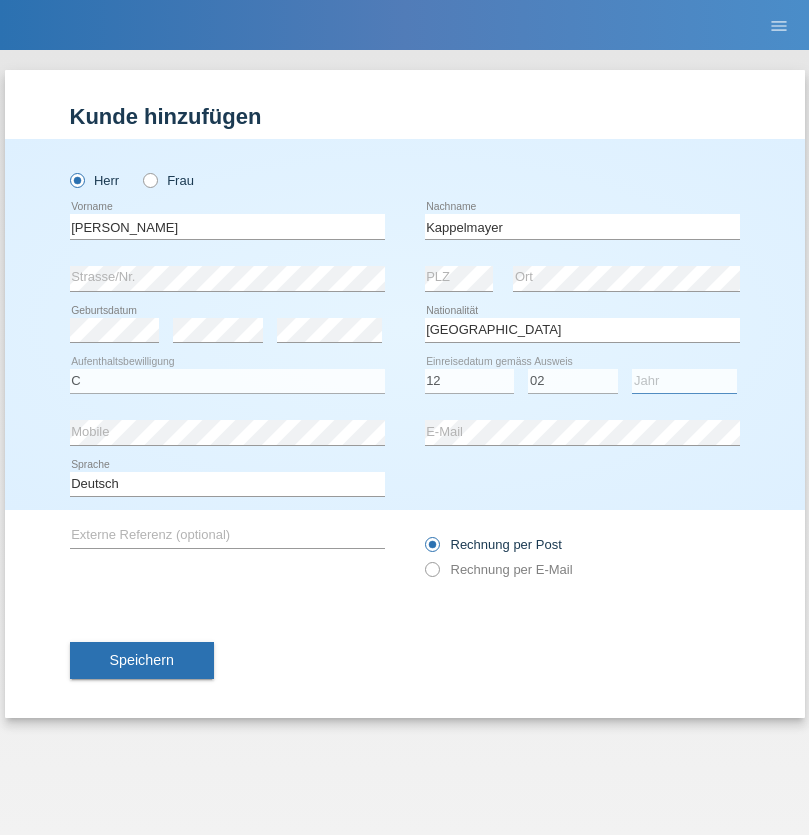 select on "2021" 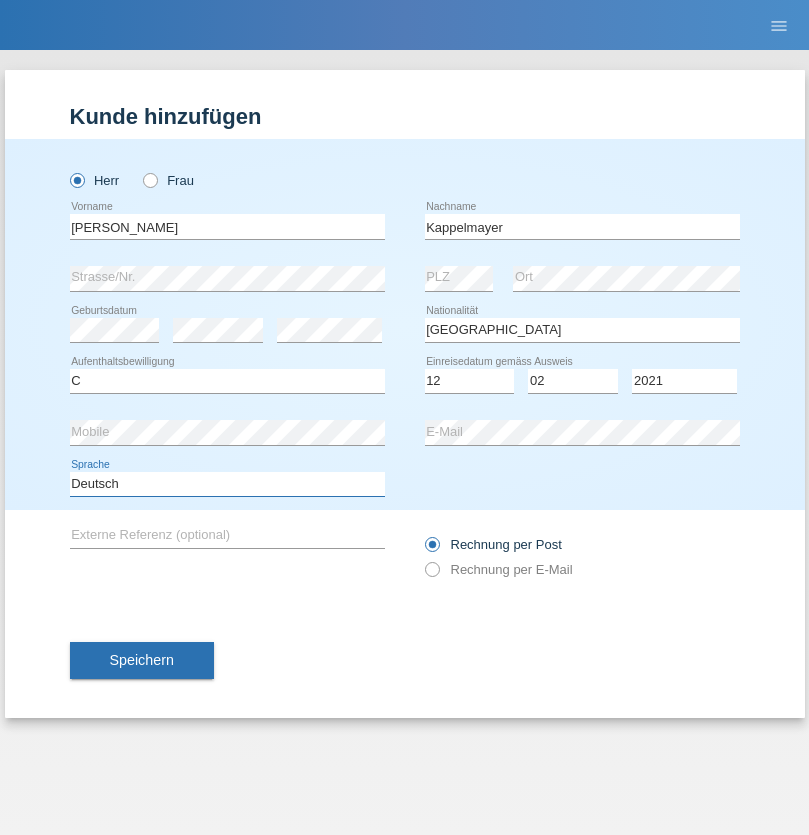 select on "en" 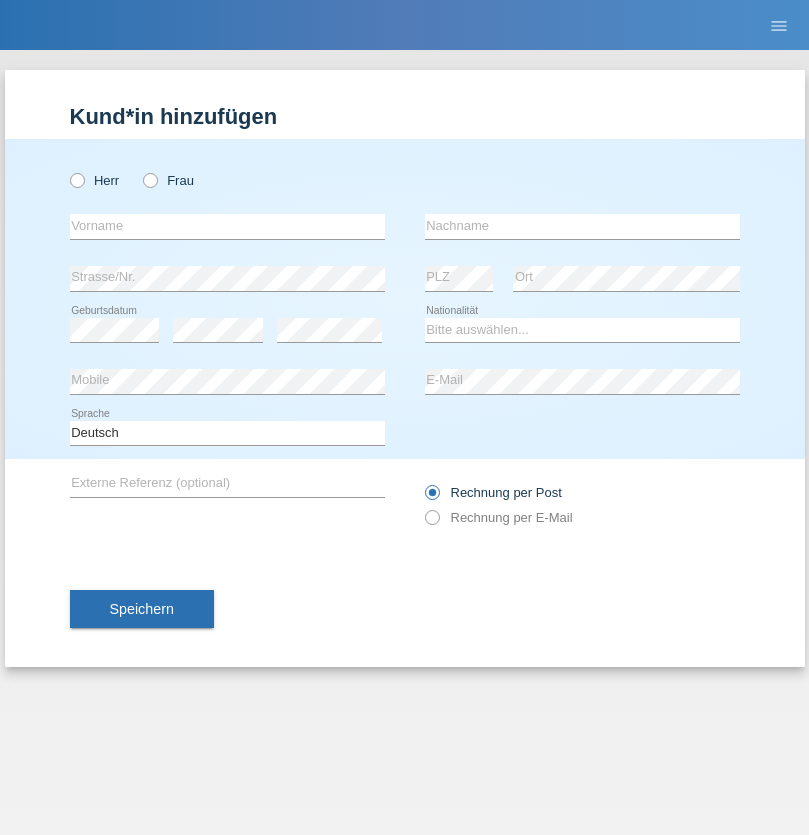 scroll, scrollTop: 0, scrollLeft: 0, axis: both 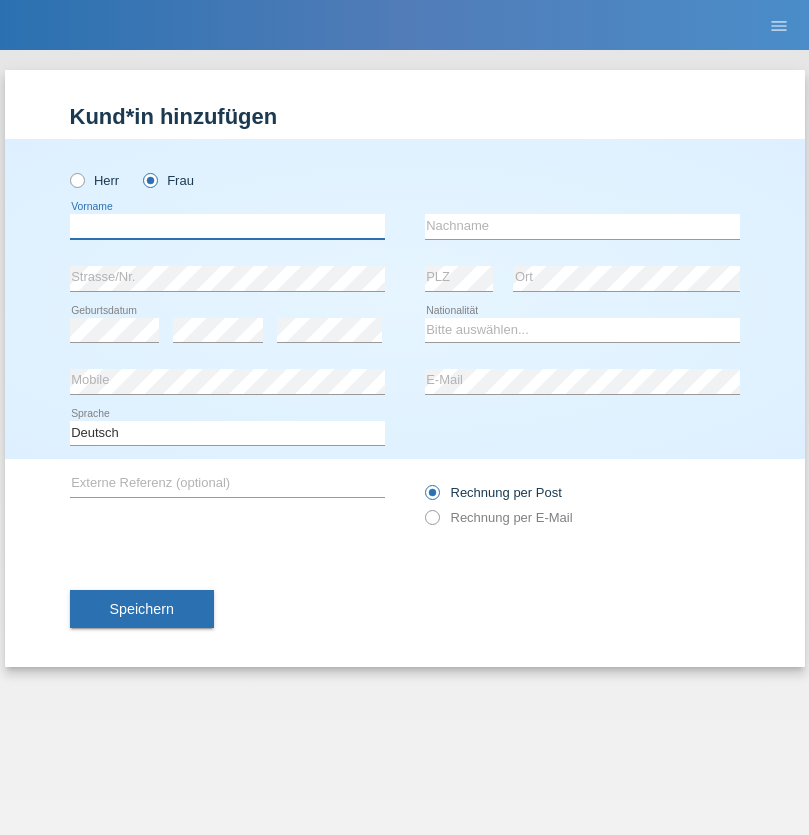 click at bounding box center [227, 226] 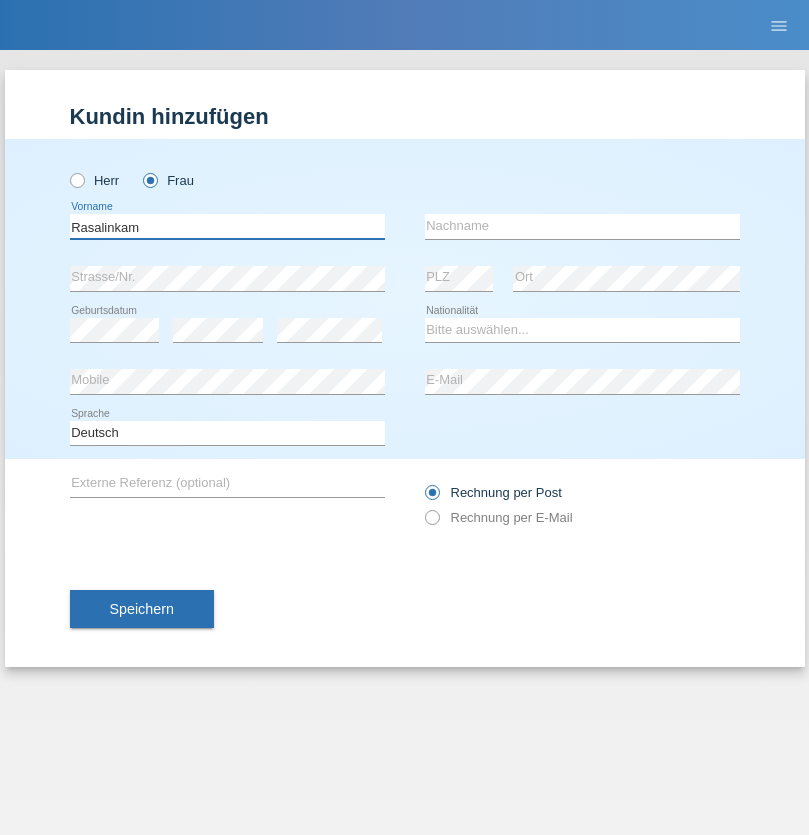 type on "Rasalinkam" 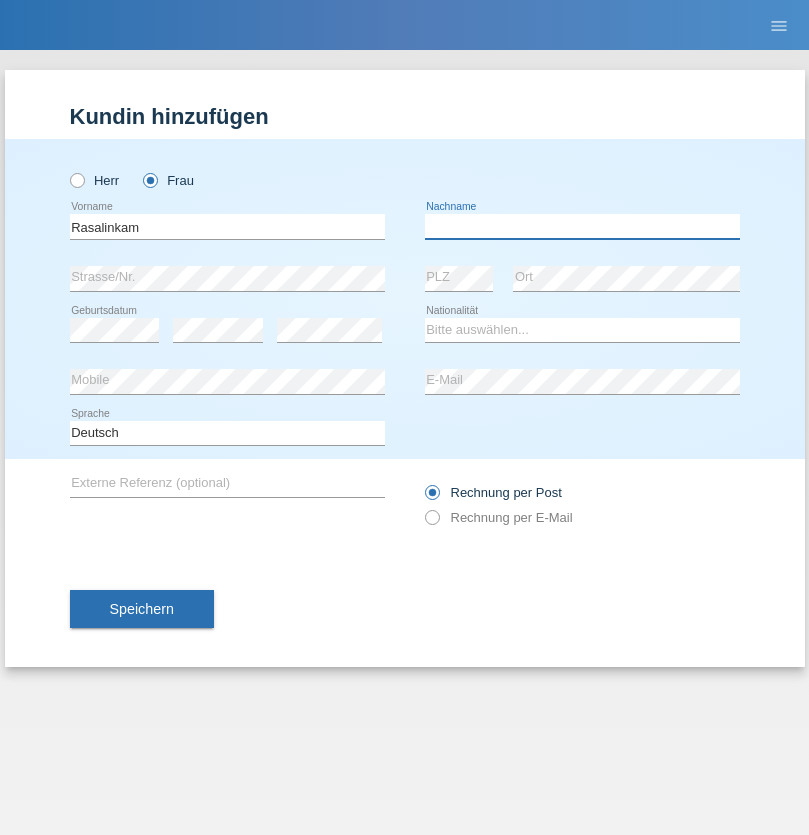 click at bounding box center [582, 226] 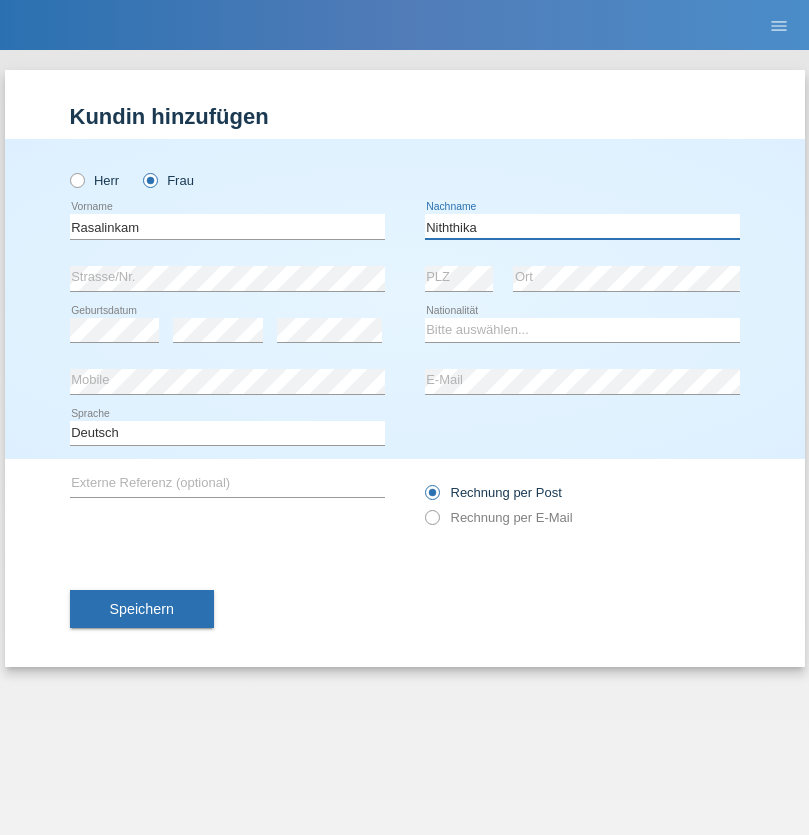 type on "Niththika" 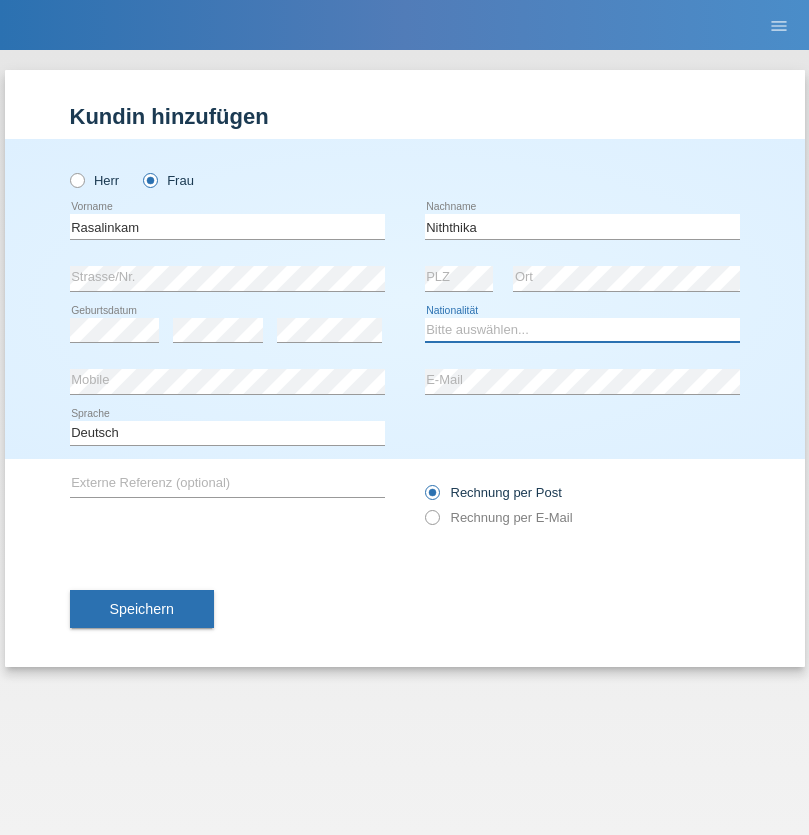 select on "LK" 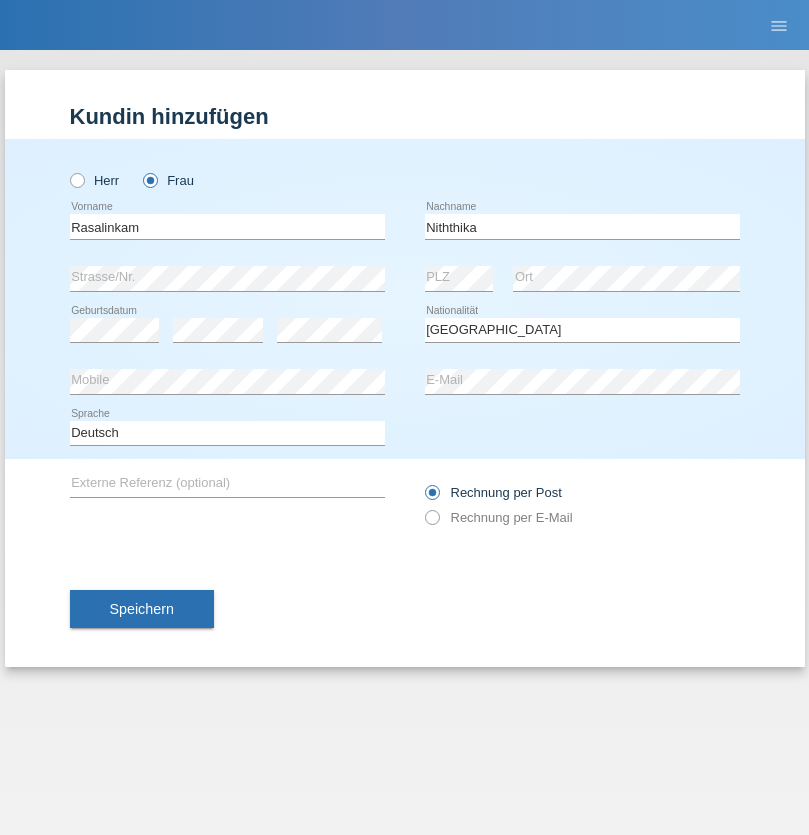 select on "C" 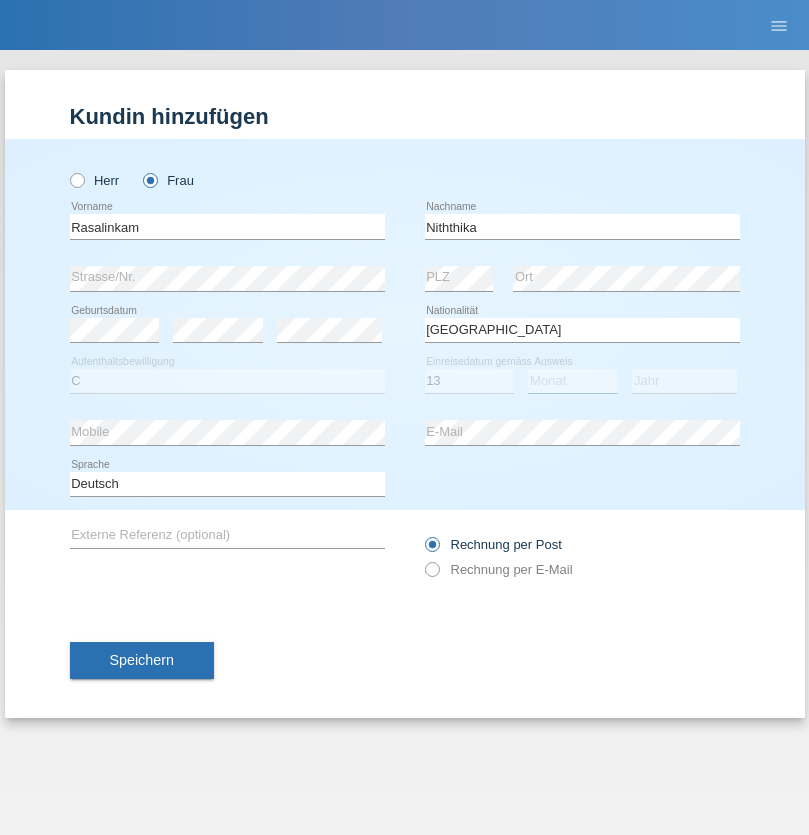 select on "07" 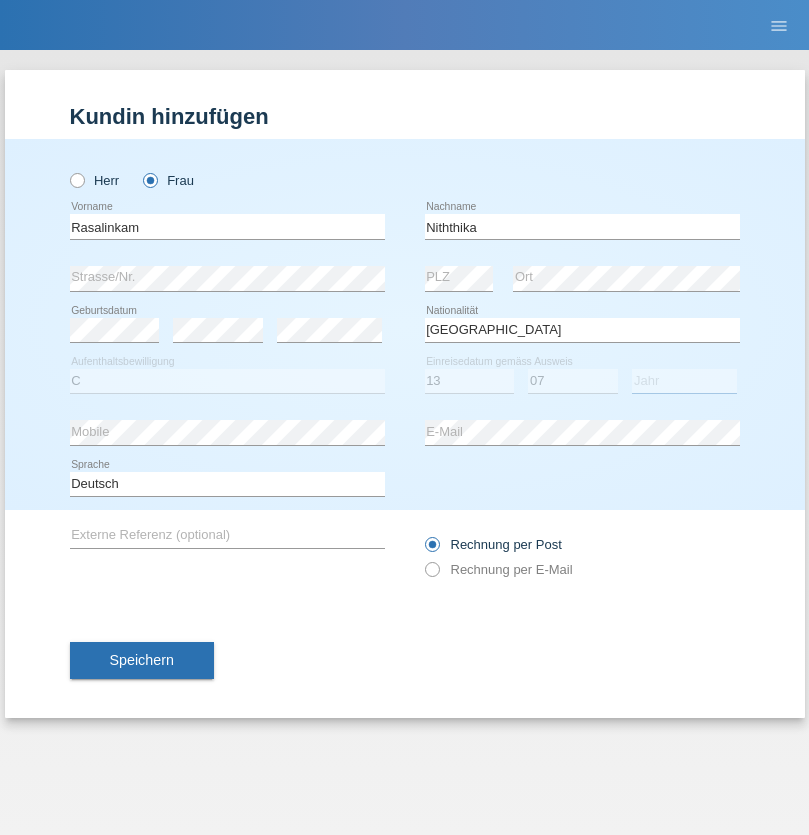 select on "2021" 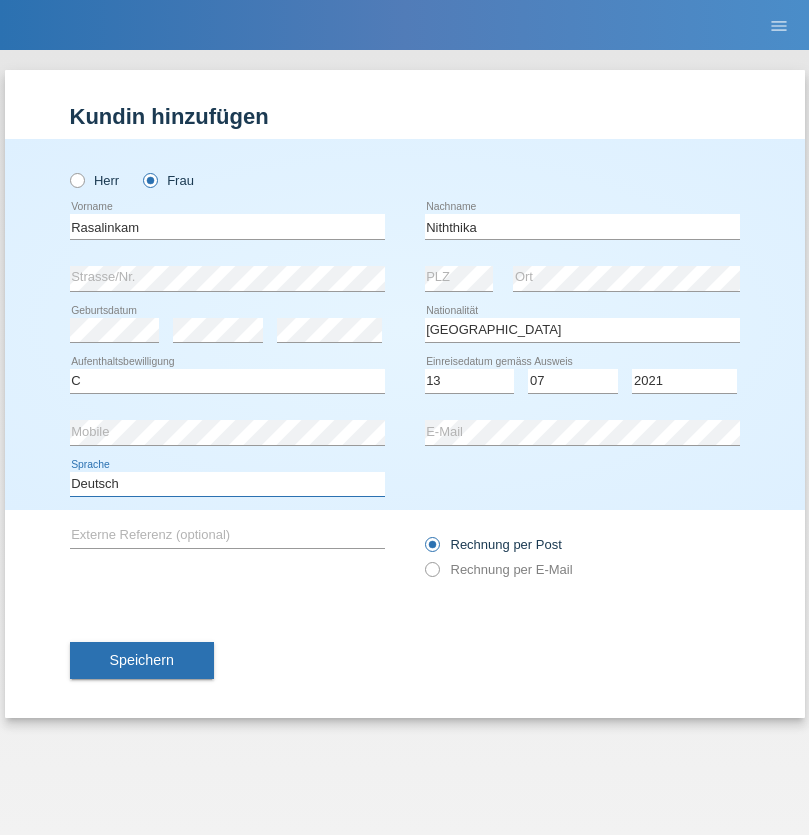select on "en" 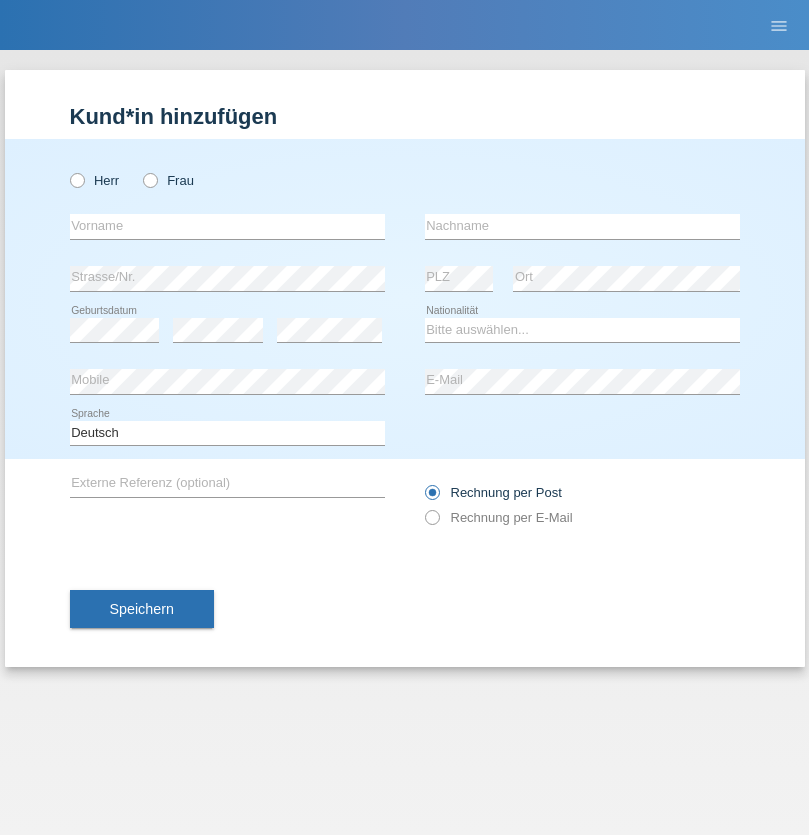 scroll, scrollTop: 0, scrollLeft: 0, axis: both 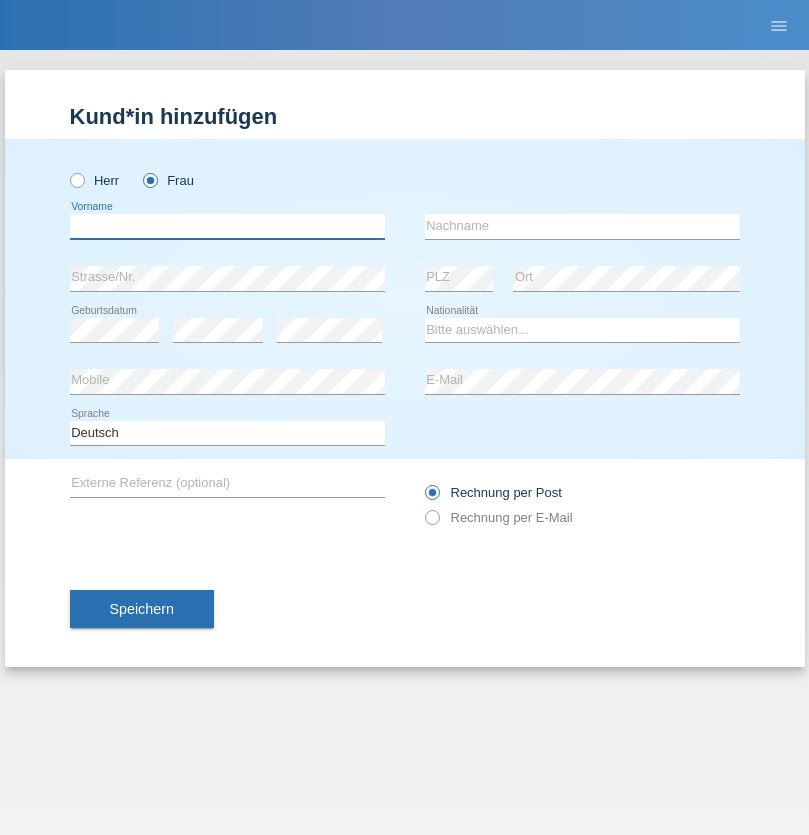 click at bounding box center [227, 226] 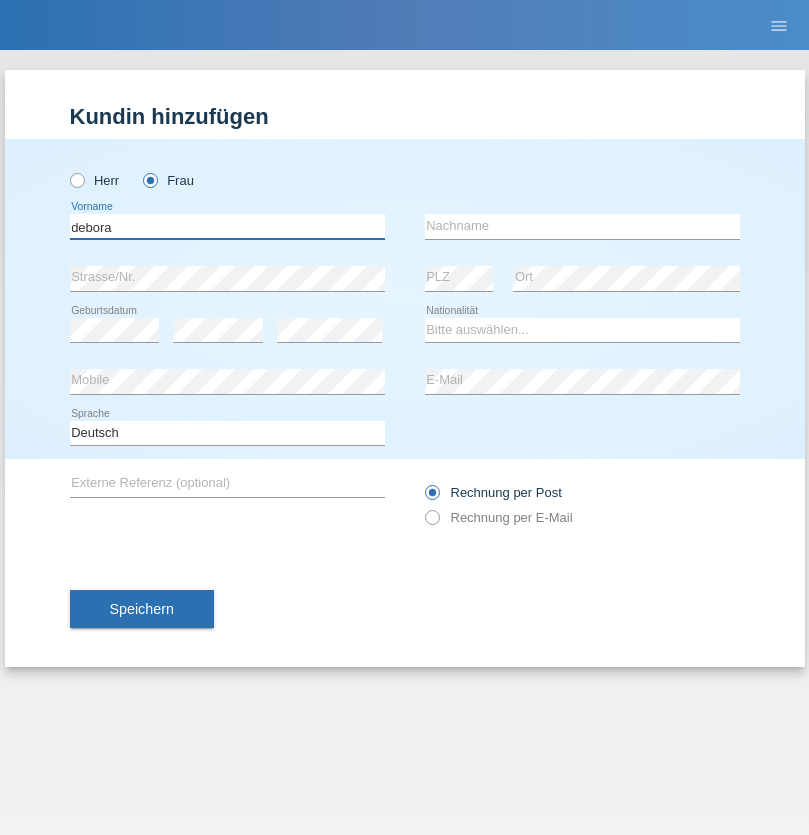 type on "debora" 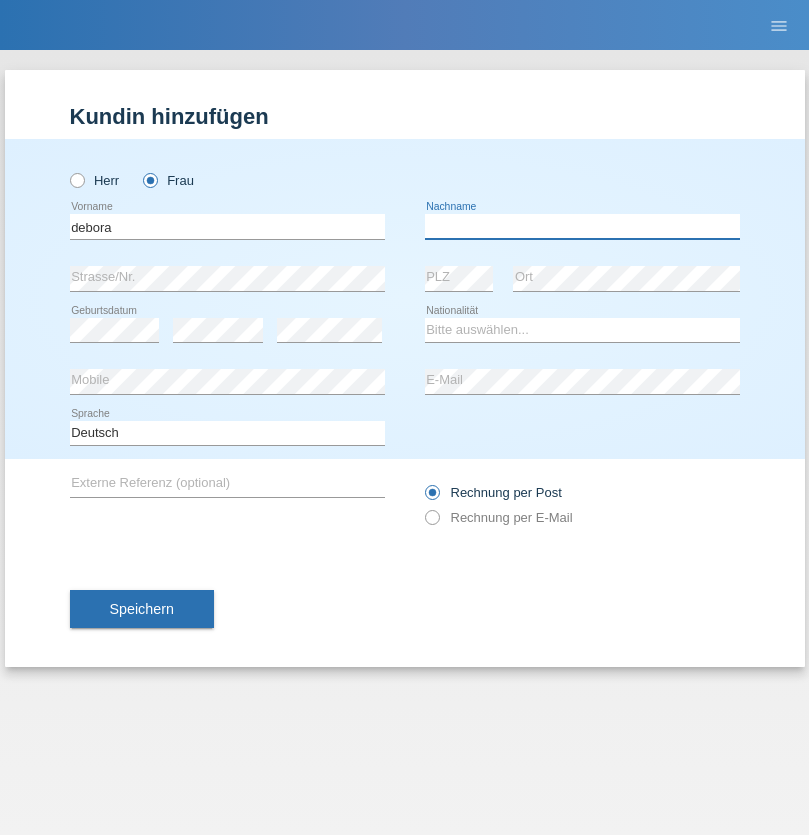 click at bounding box center (582, 226) 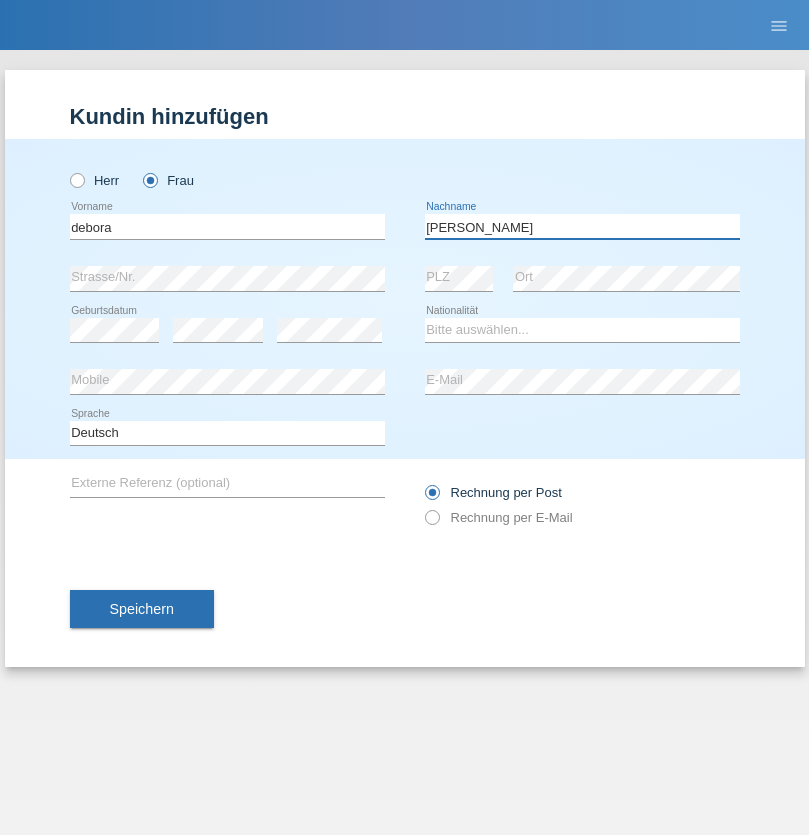 type on "gomes" 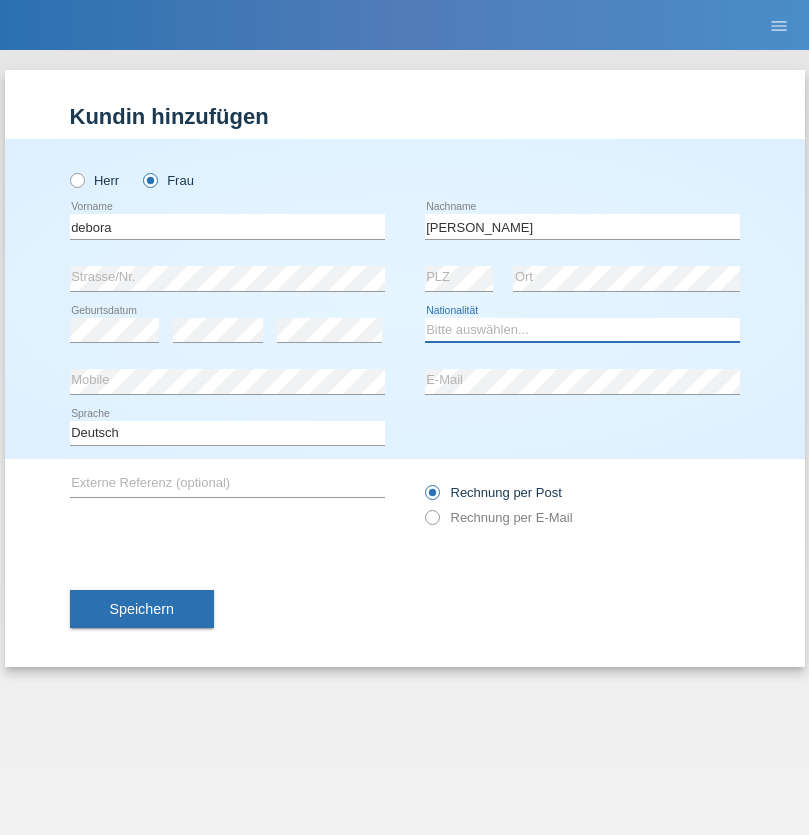 select on "PT" 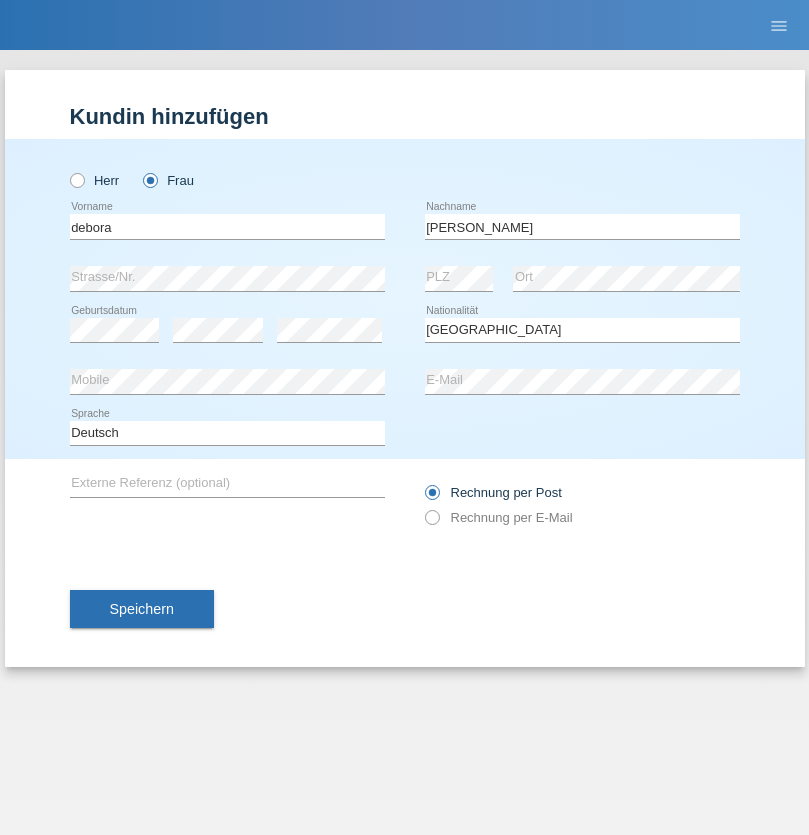 select on "C" 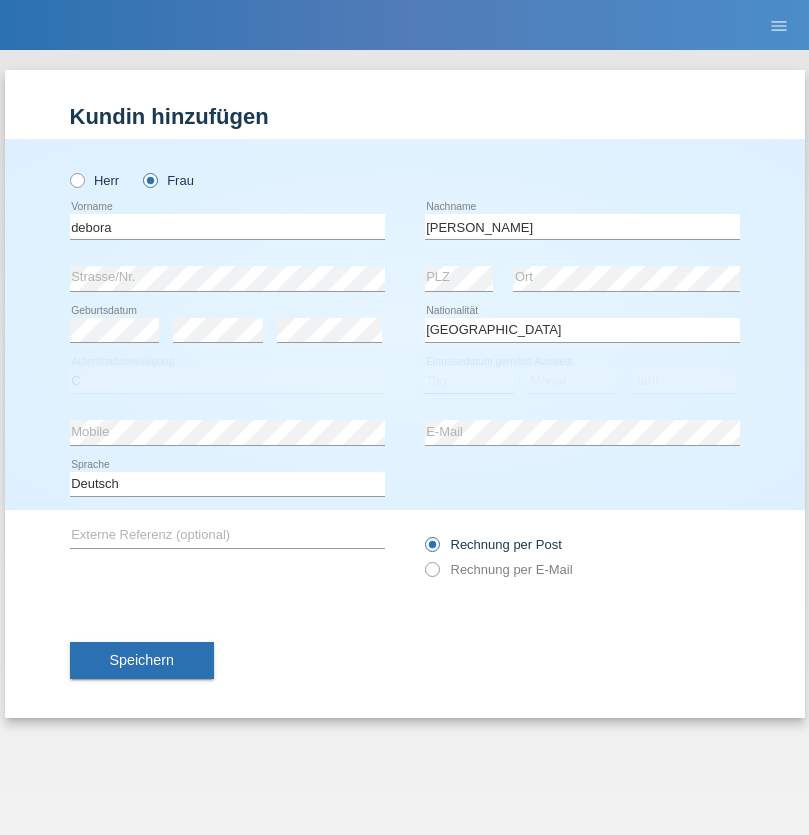 select on "13" 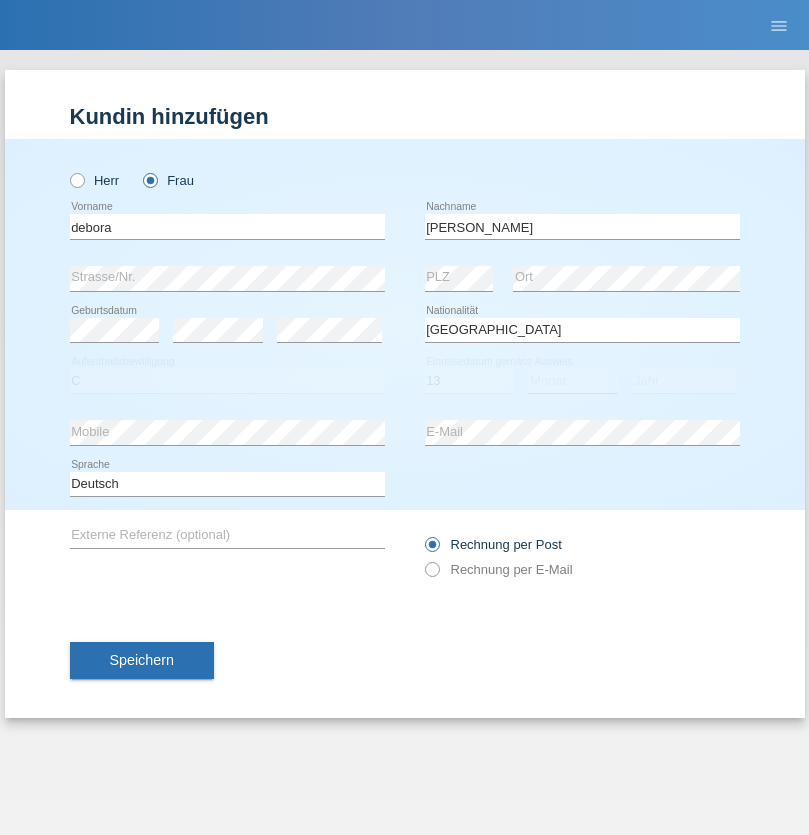select on "08" 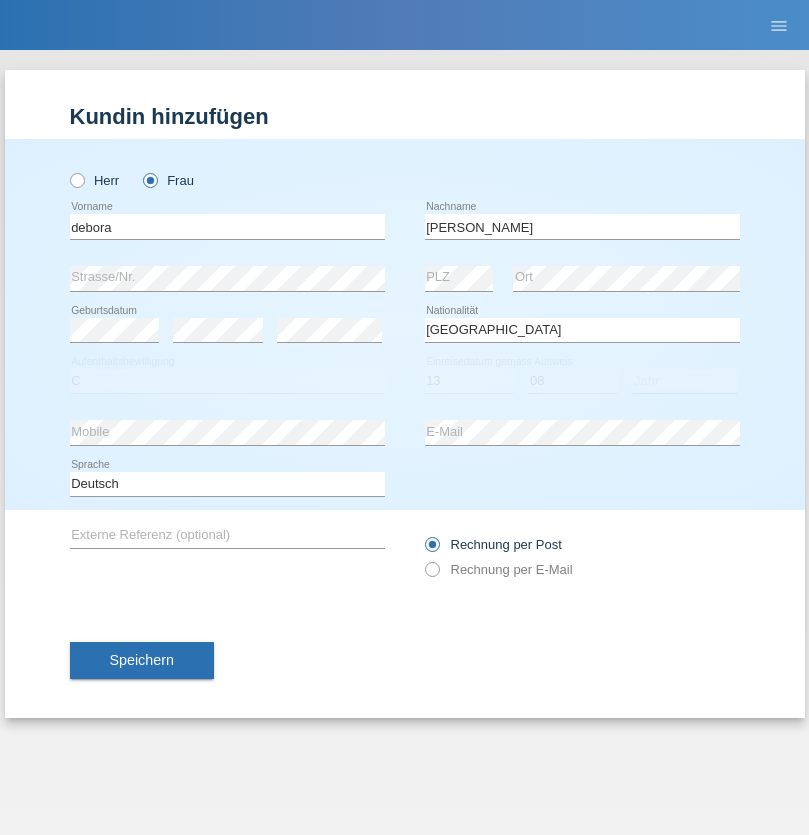 select on "2011" 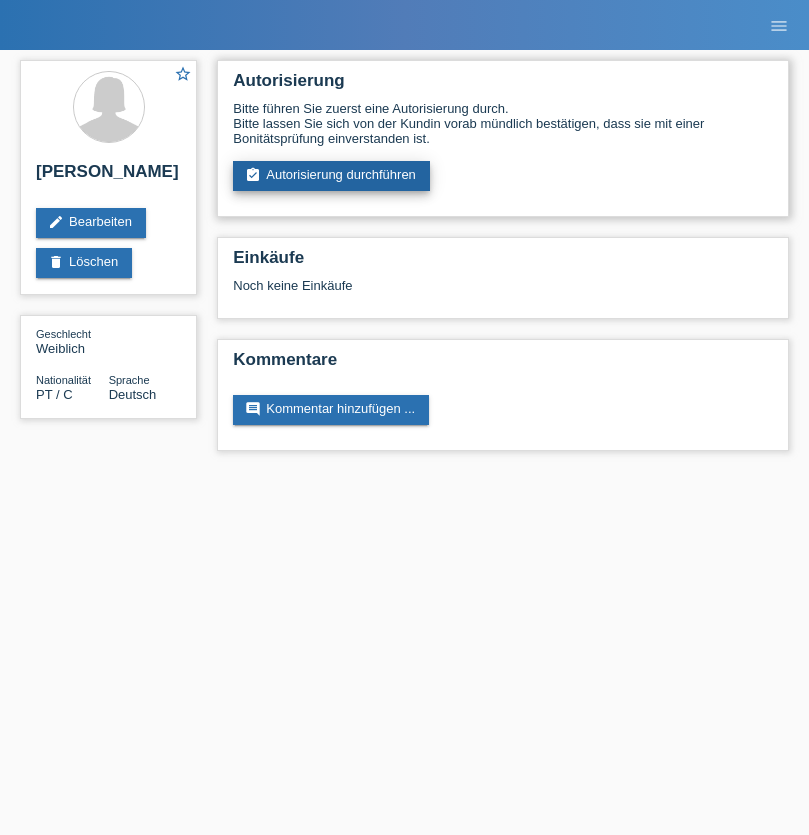 click on "assignment_turned_in  Autorisierung durchführen" at bounding box center [331, 176] 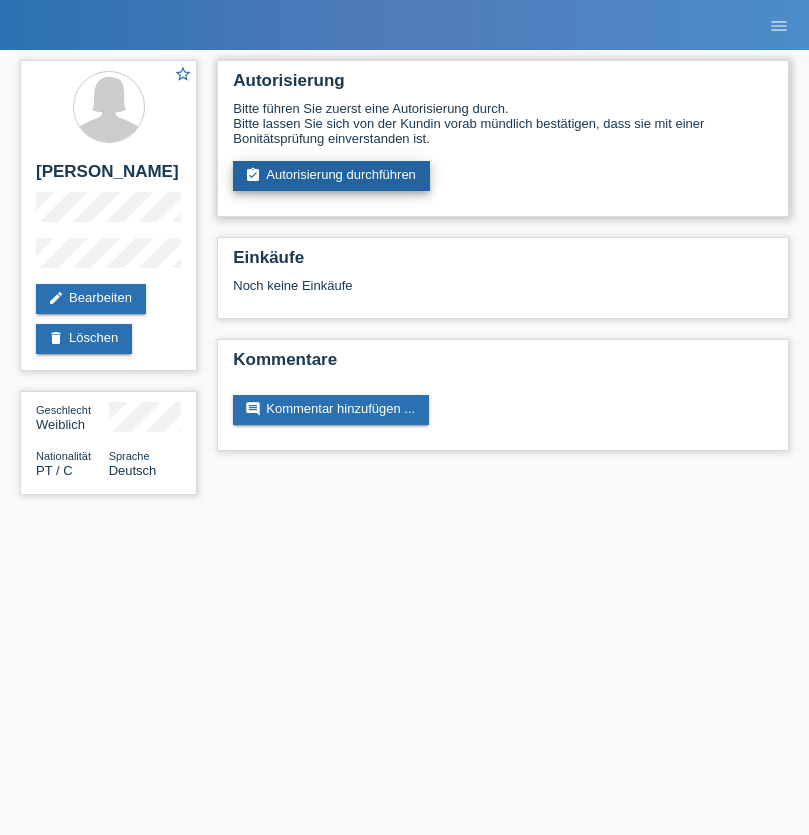 scroll, scrollTop: 0, scrollLeft: 0, axis: both 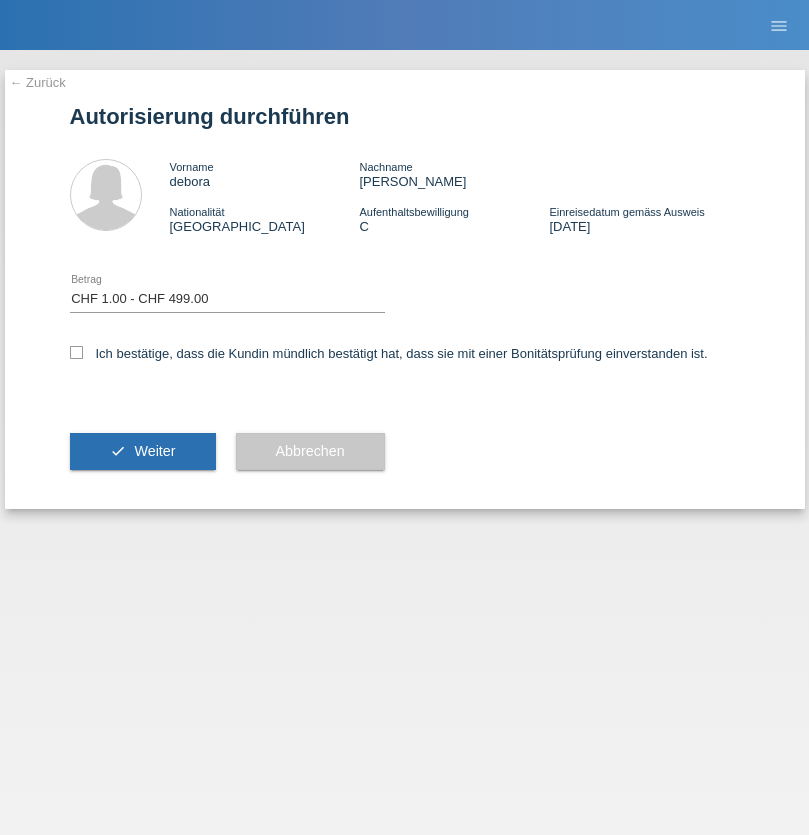 select on "1" 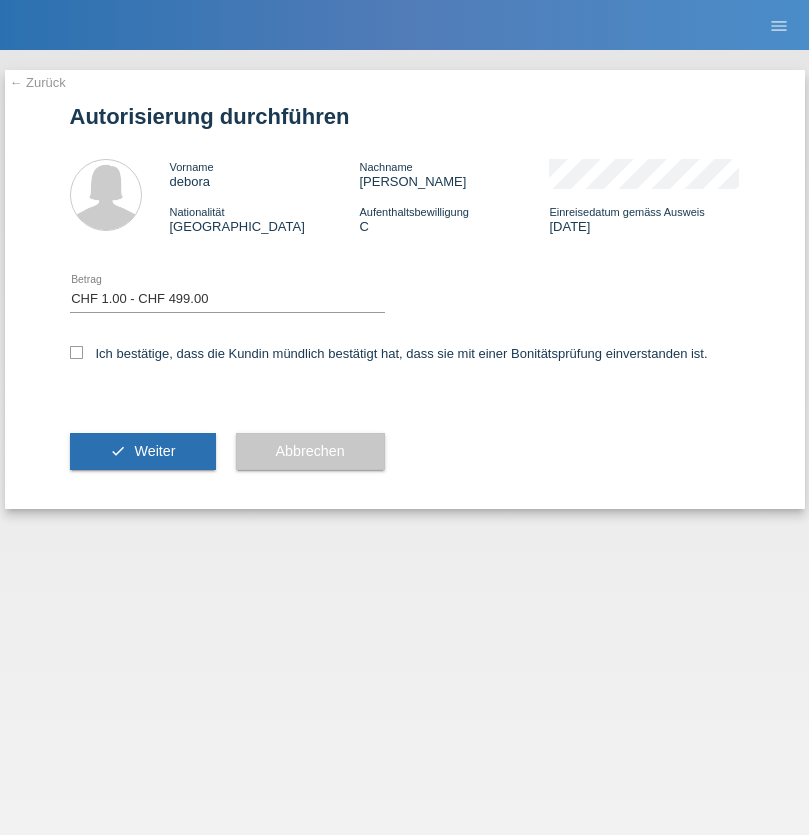 checkbox on "true" 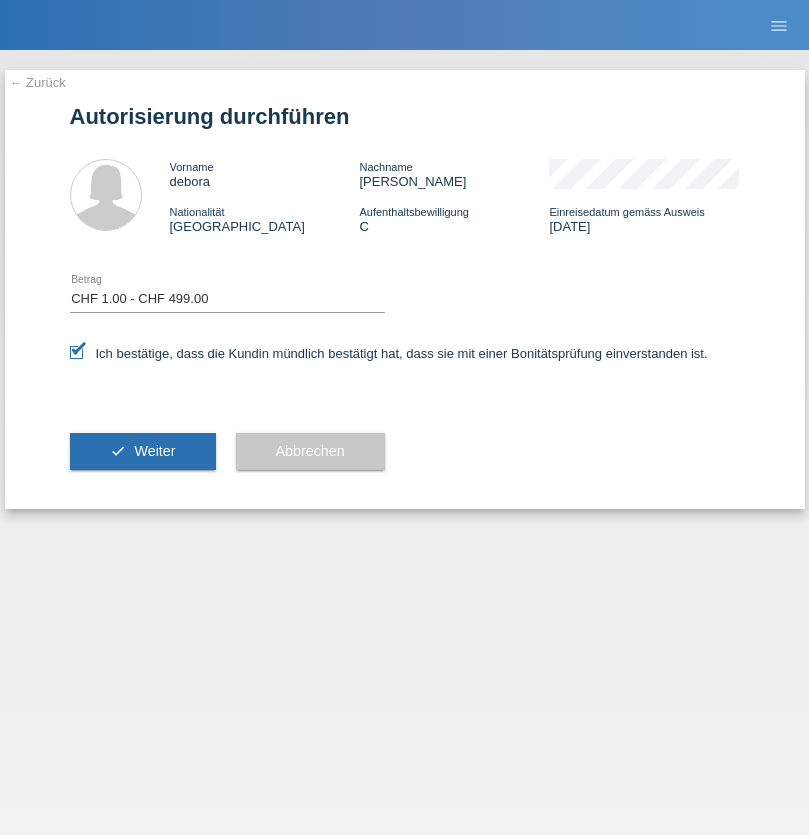 scroll, scrollTop: 0, scrollLeft: 0, axis: both 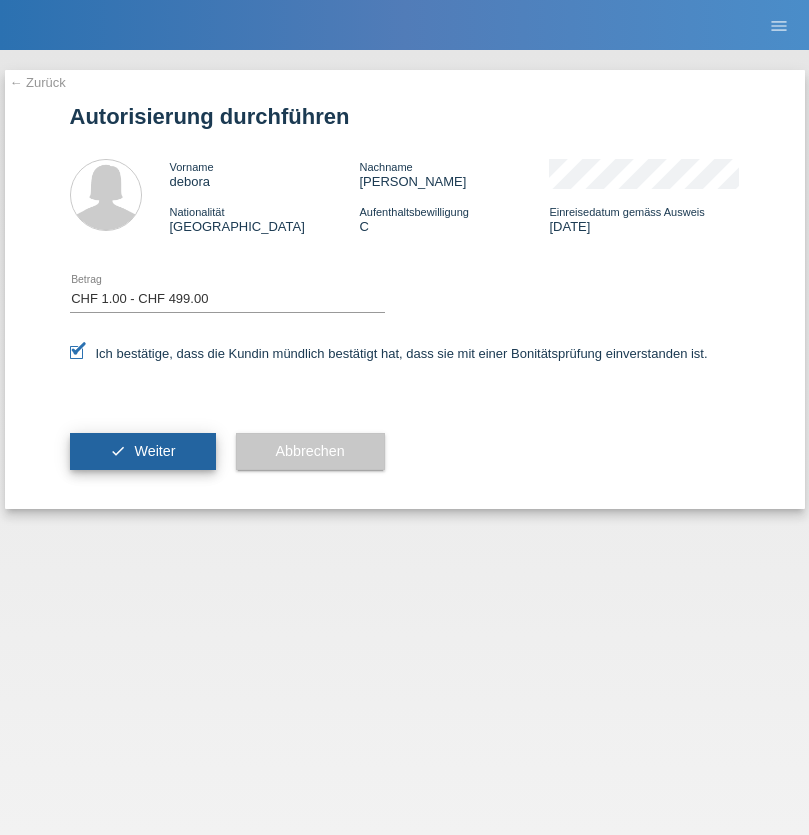 click on "Weiter" at bounding box center (154, 451) 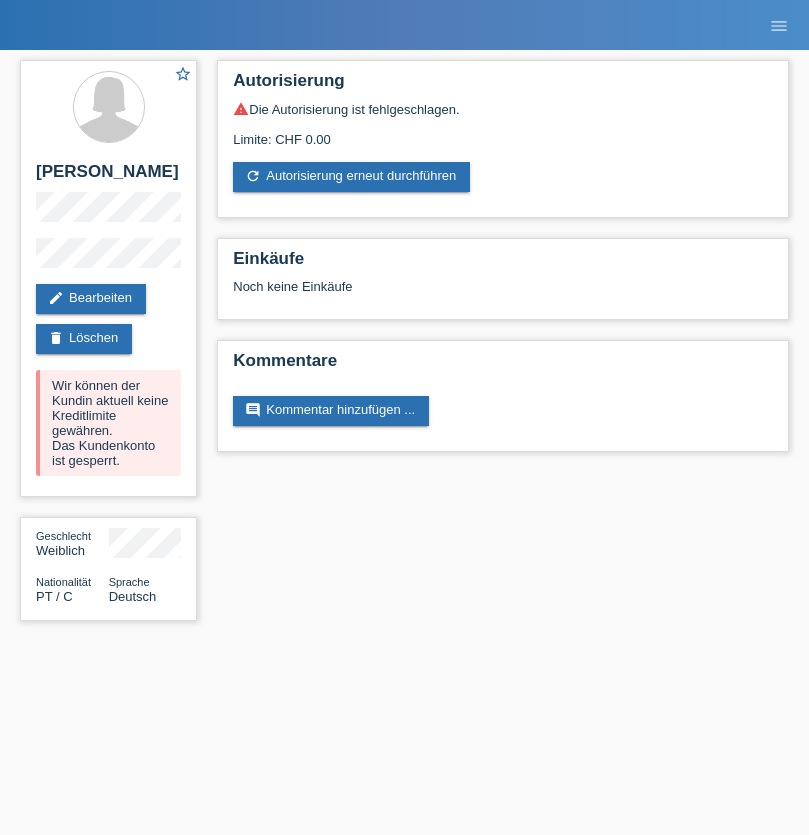 scroll, scrollTop: 0, scrollLeft: 0, axis: both 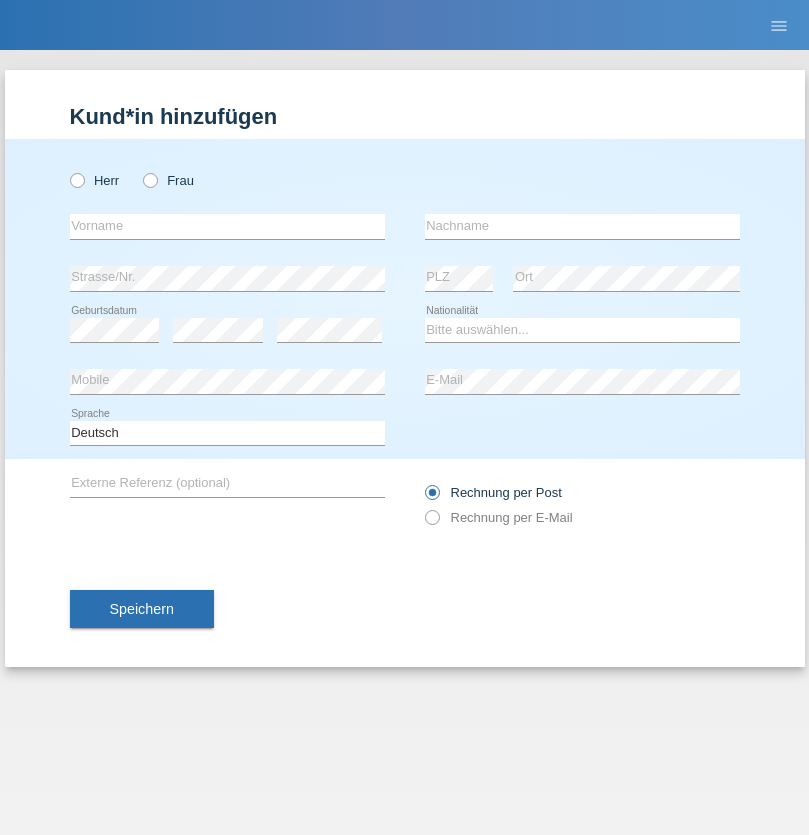 radio on "true" 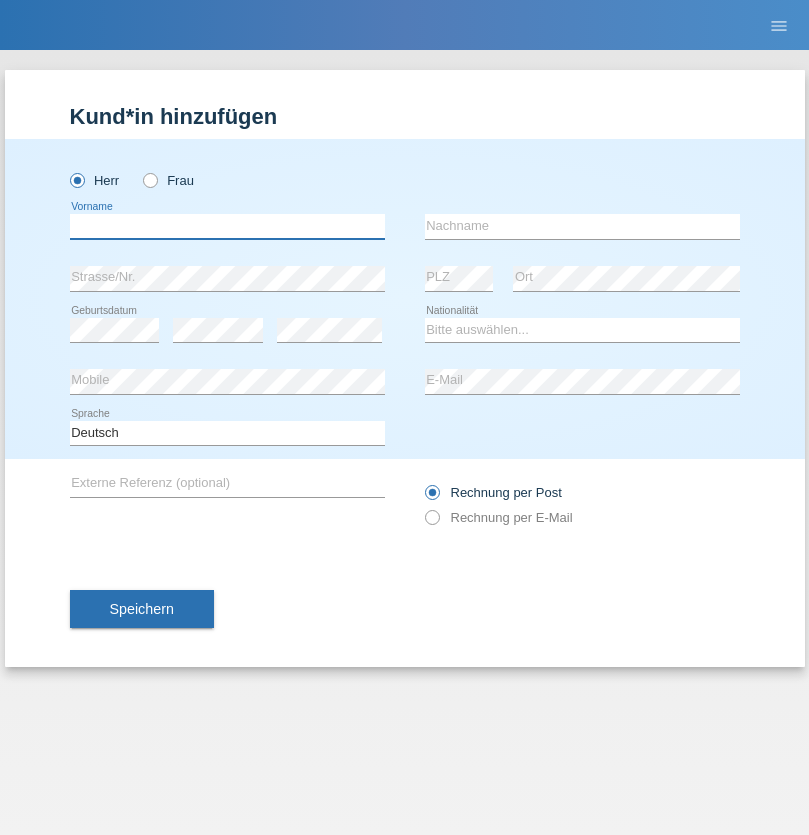 click at bounding box center (227, 226) 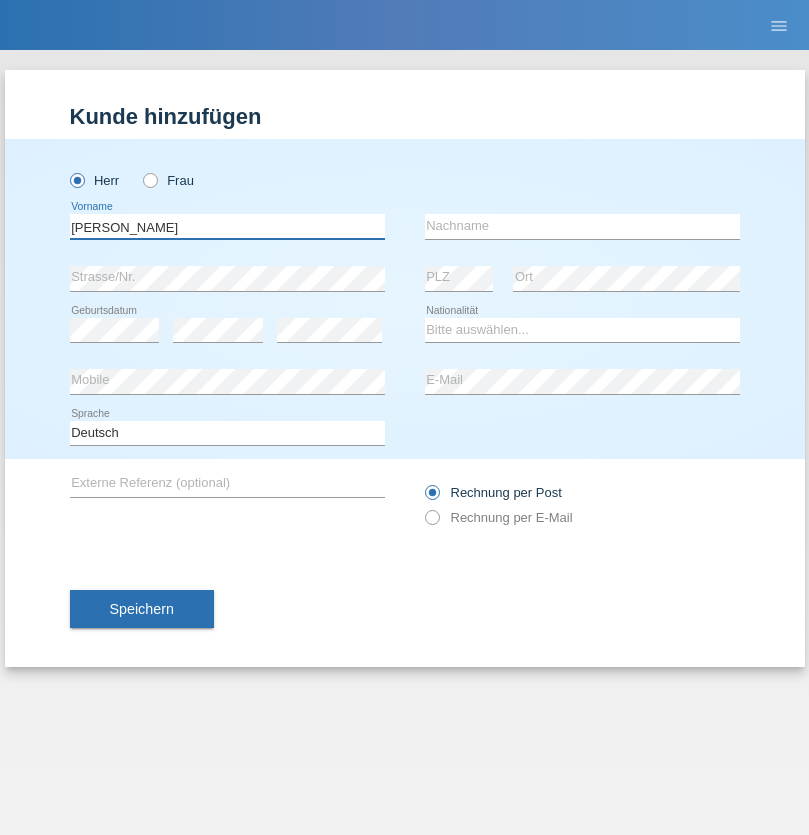 type on "[PERSON_NAME]" 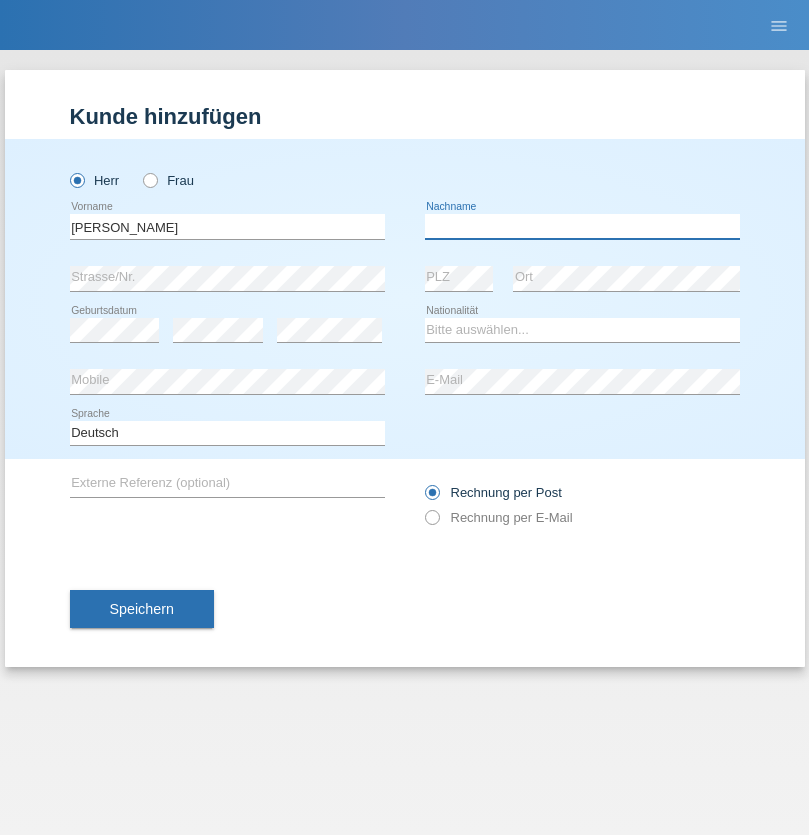 click at bounding box center (582, 226) 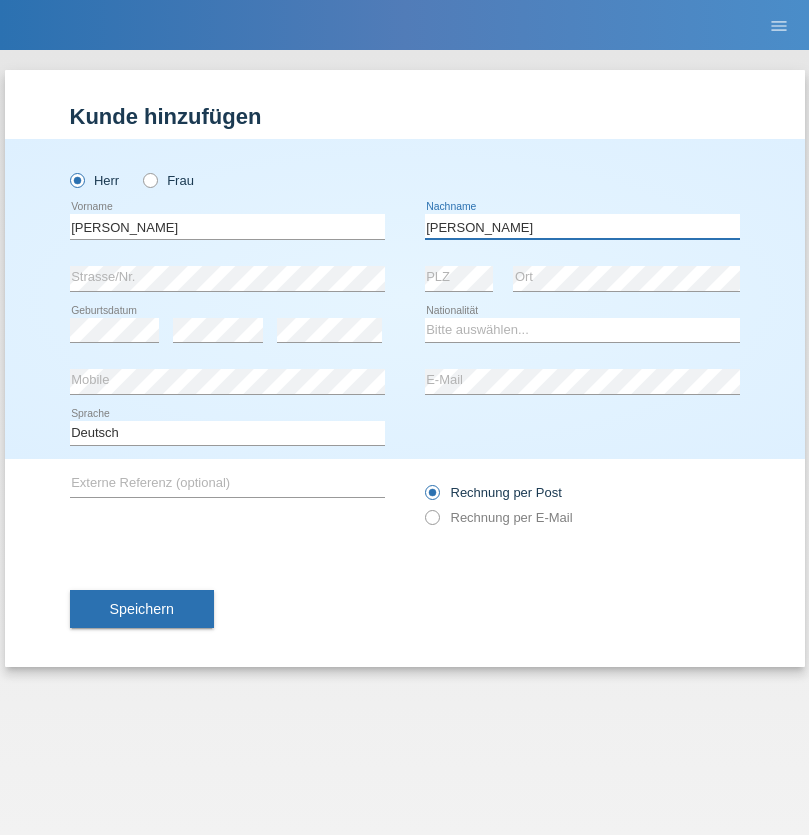 type on "Luis jose" 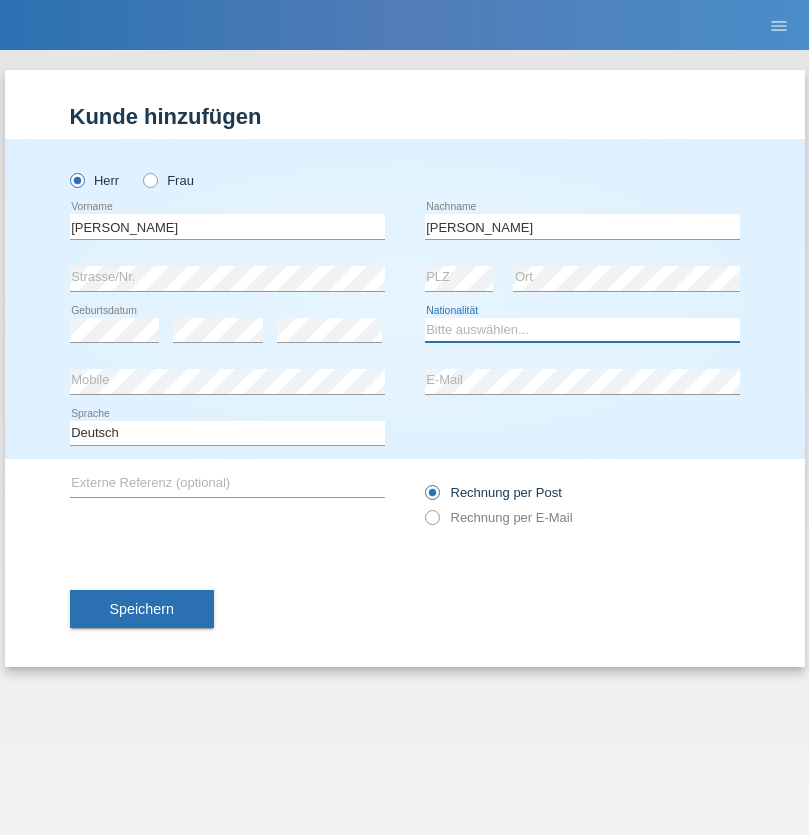 select on "CH" 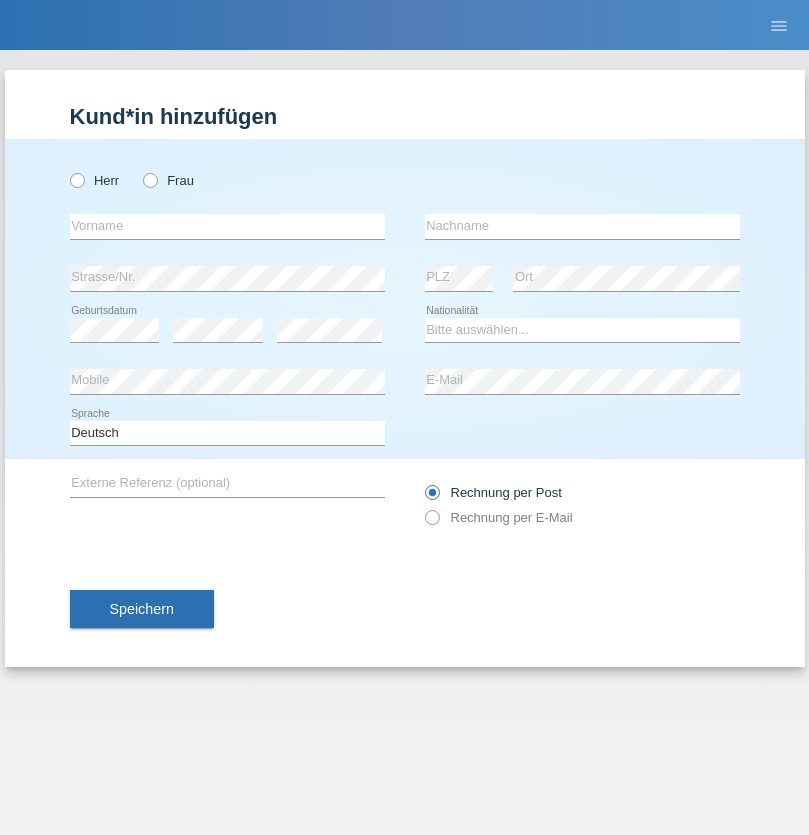 scroll, scrollTop: 0, scrollLeft: 0, axis: both 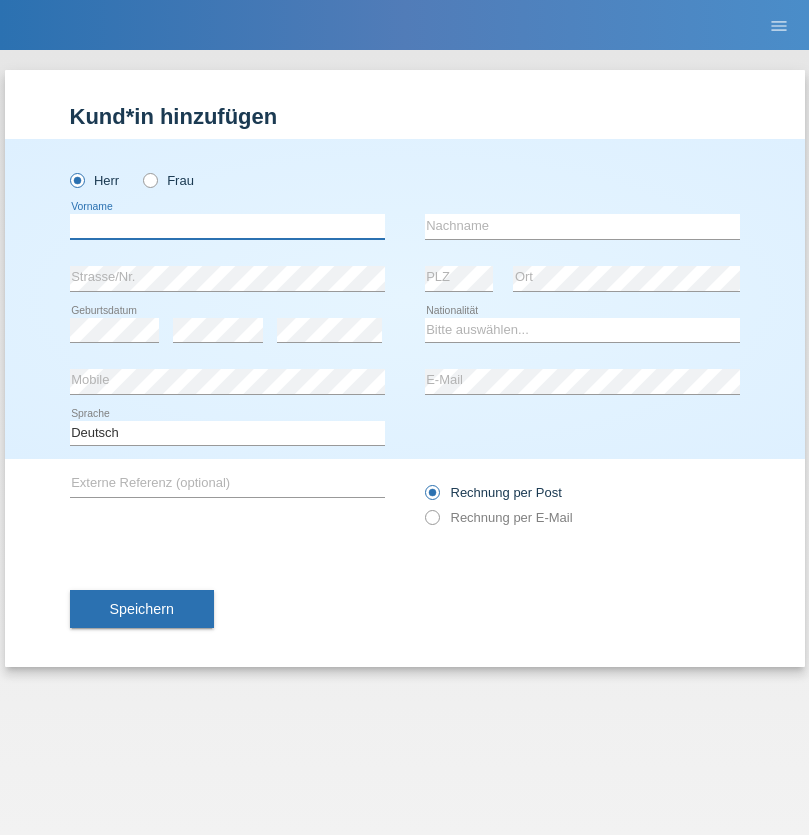 click at bounding box center (227, 226) 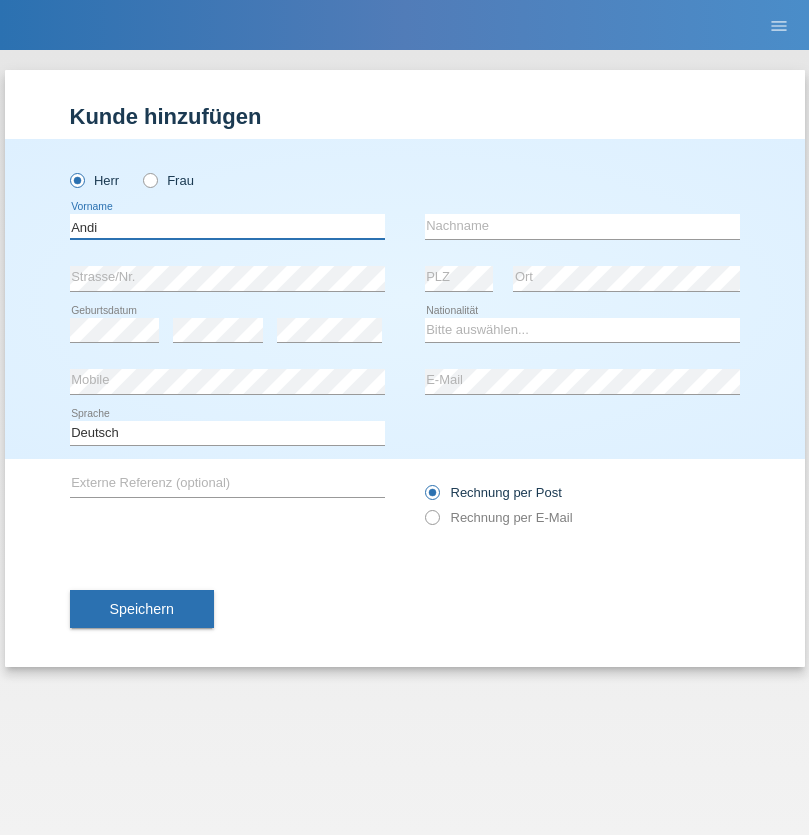 type on "Andi" 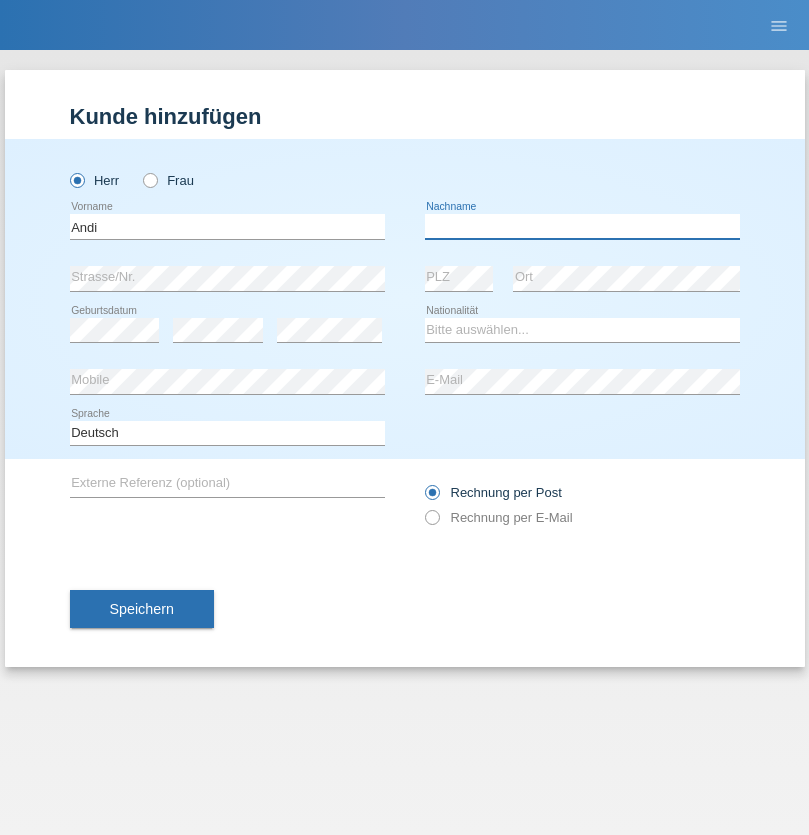 click at bounding box center [582, 226] 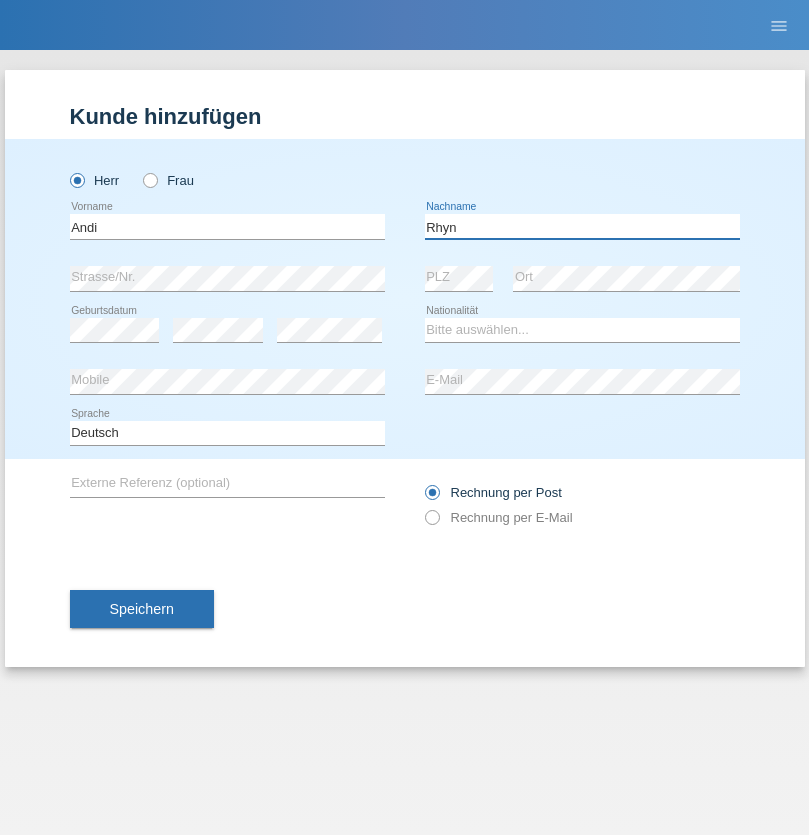 type on "Rhyn" 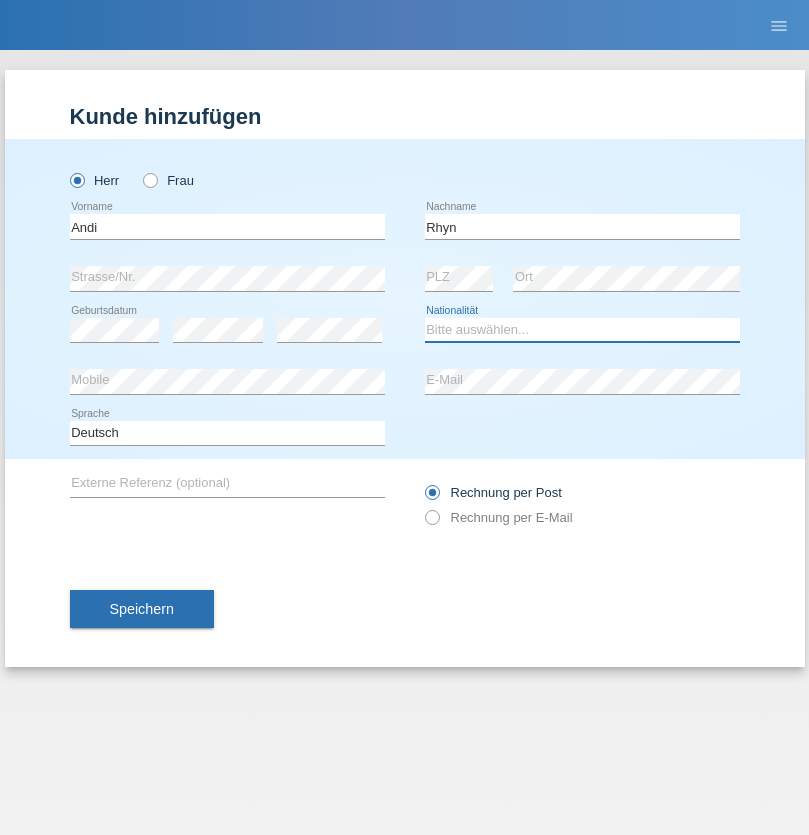 select on "CH" 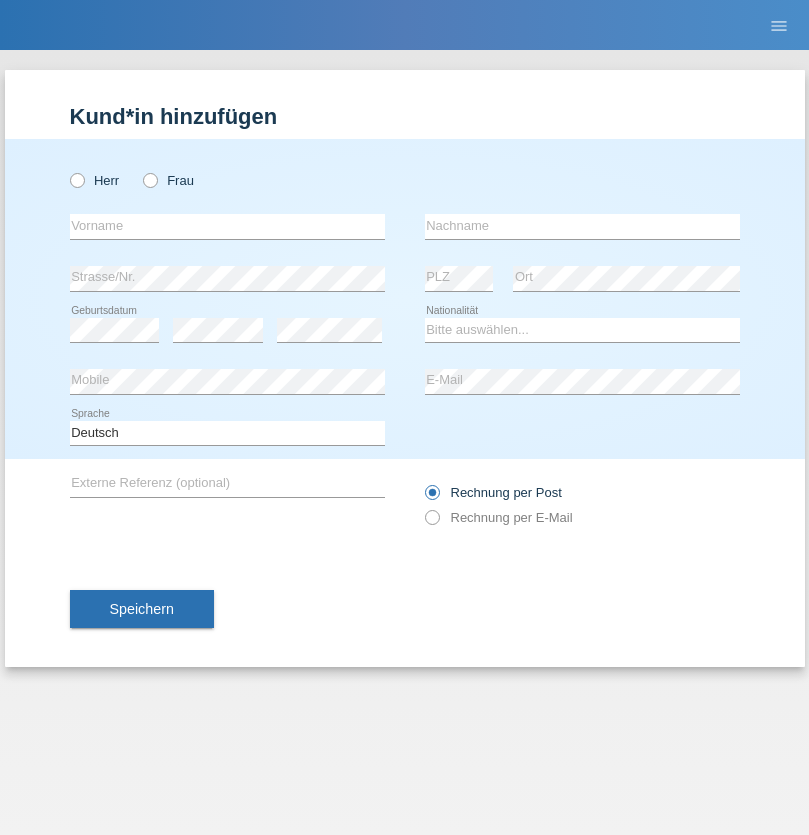 scroll, scrollTop: 0, scrollLeft: 0, axis: both 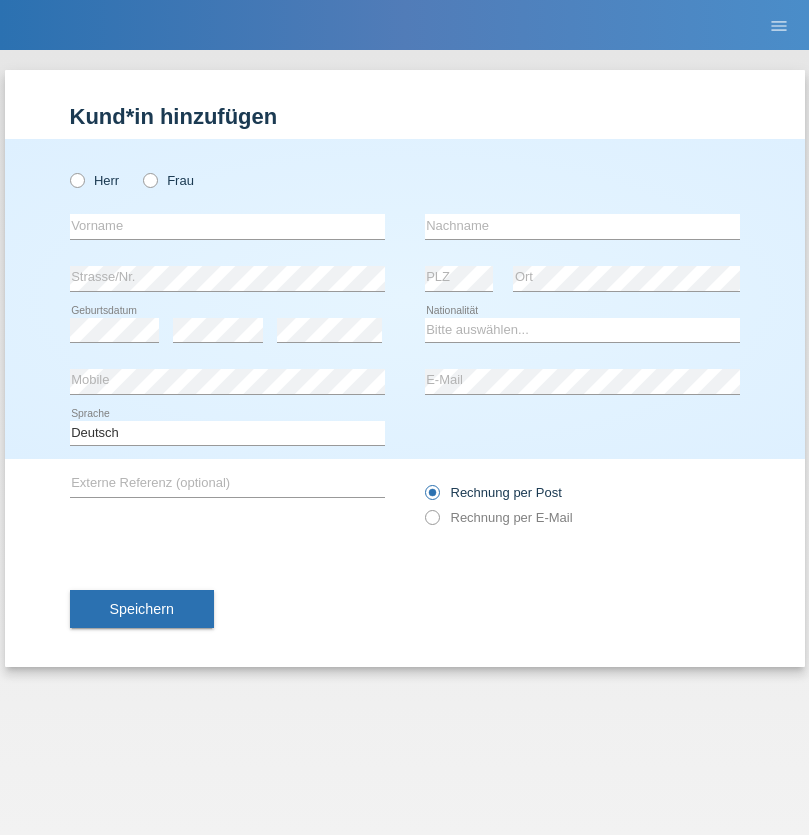radio on "true" 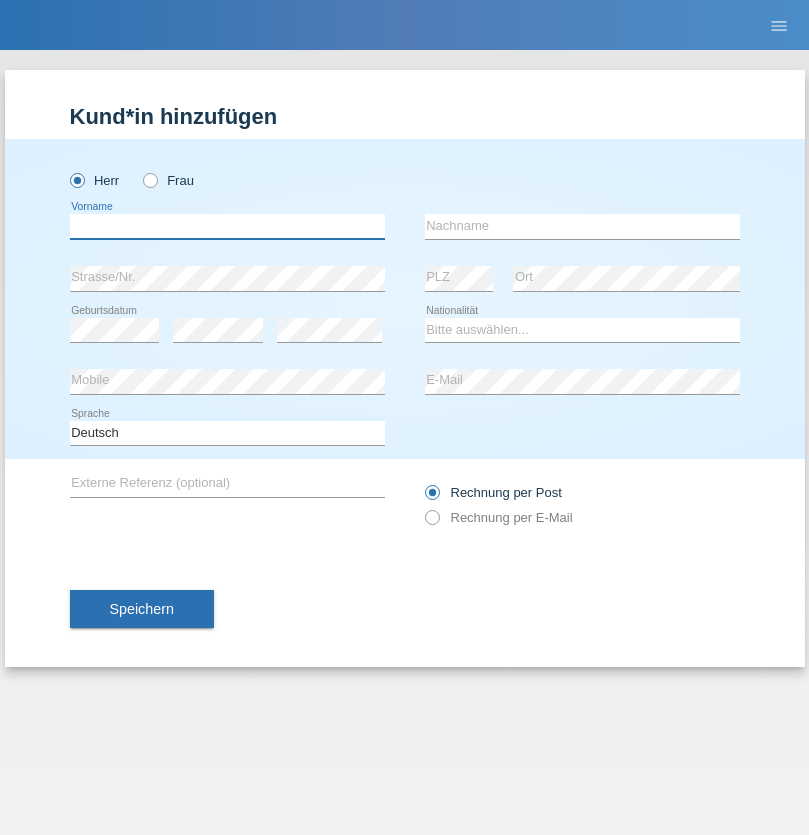 click at bounding box center (227, 226) 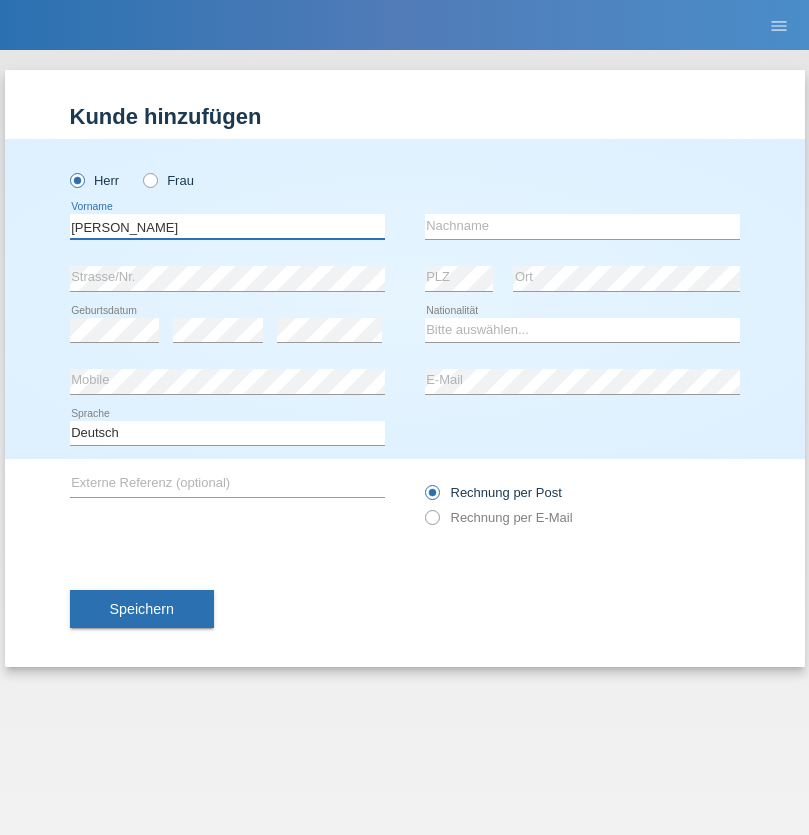 type on "[PERSON_NAME]" 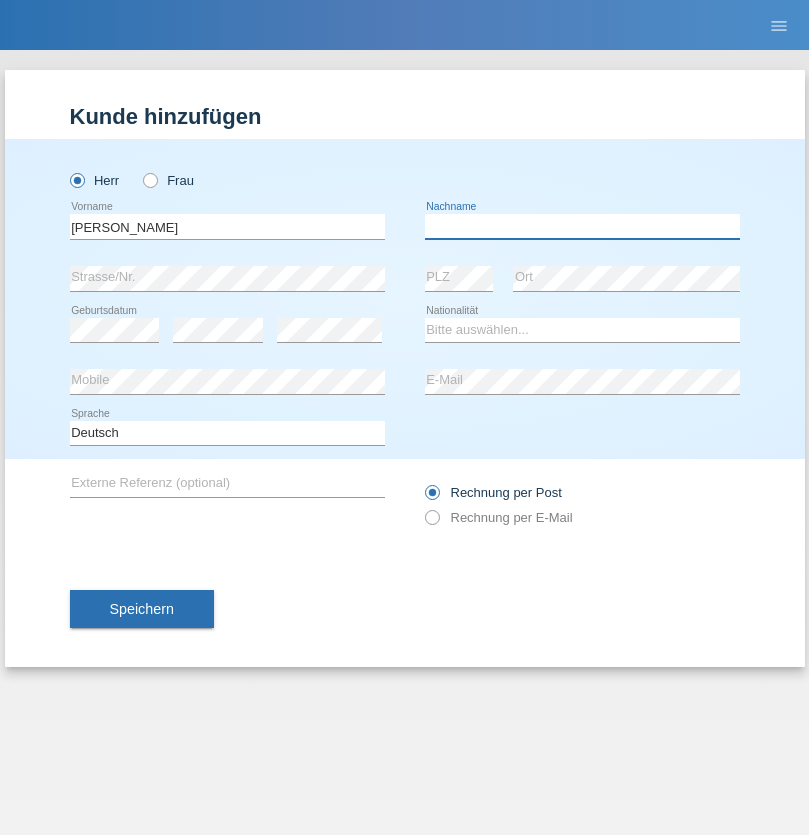click at bounding box center [582, 226] 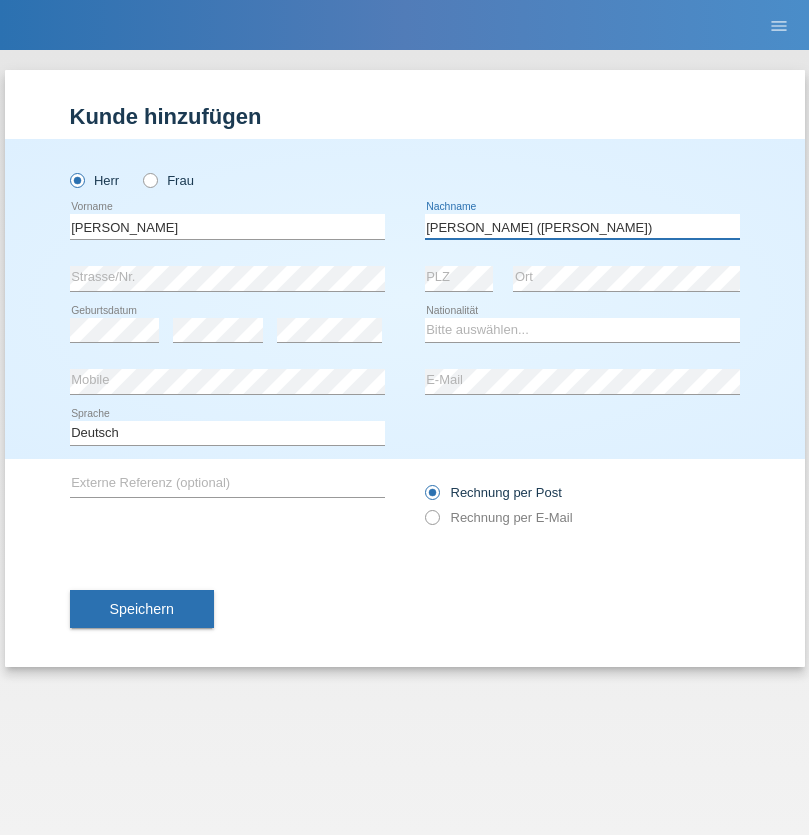 type on "[PERSON_NAME] ([PERSON_NAME])" 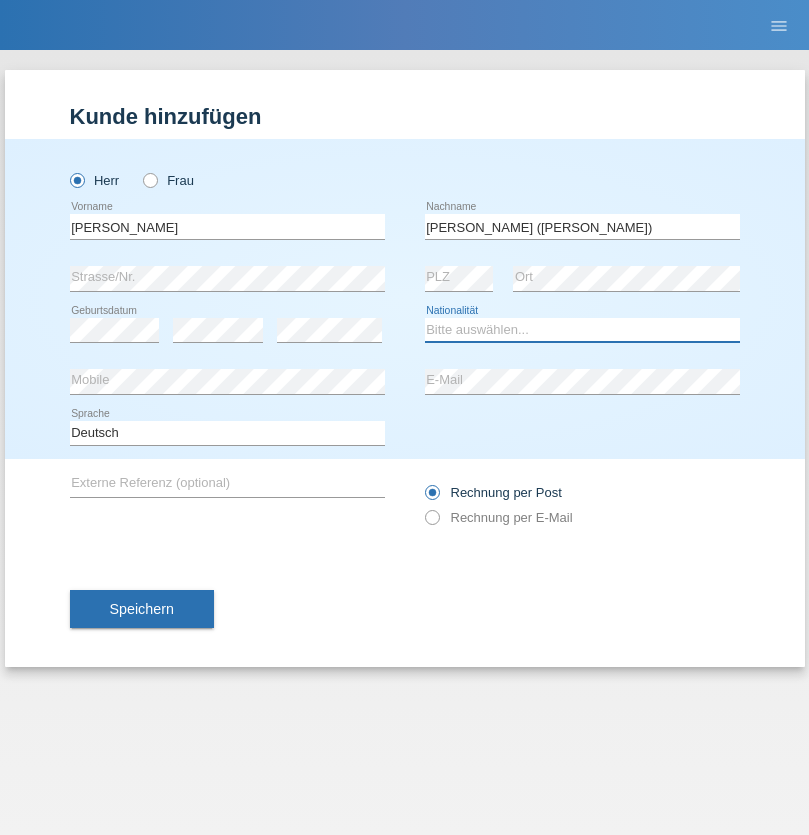 select on "BR" 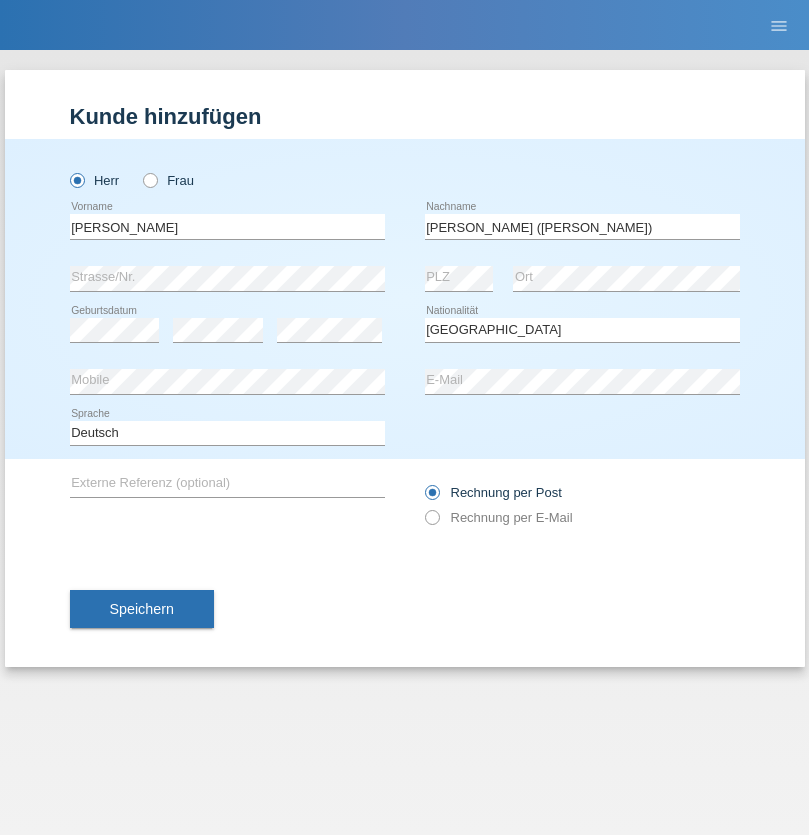 select on "C" 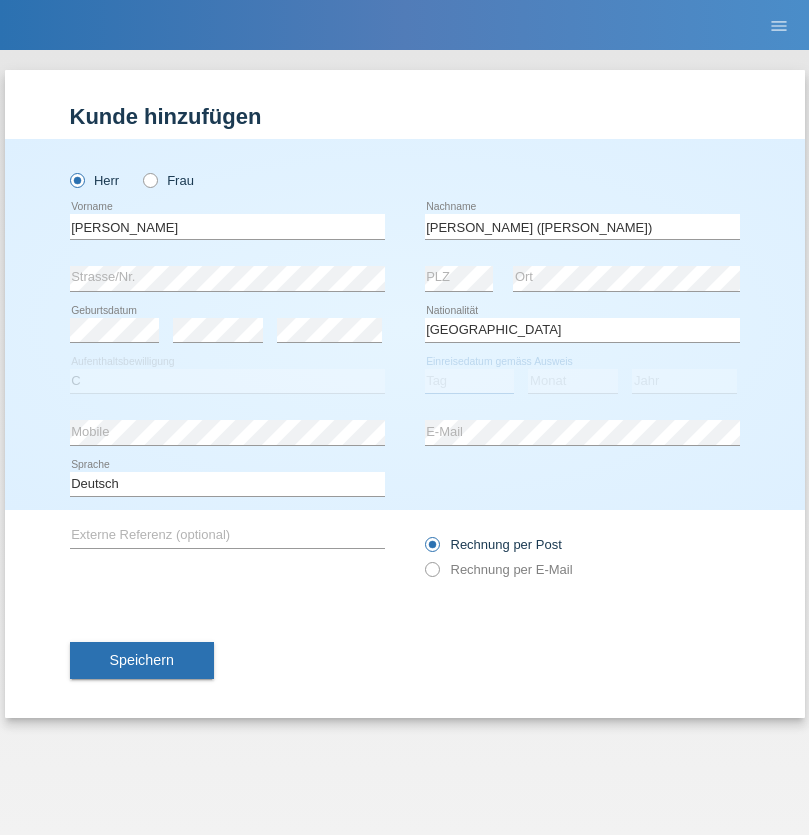 select on "26" 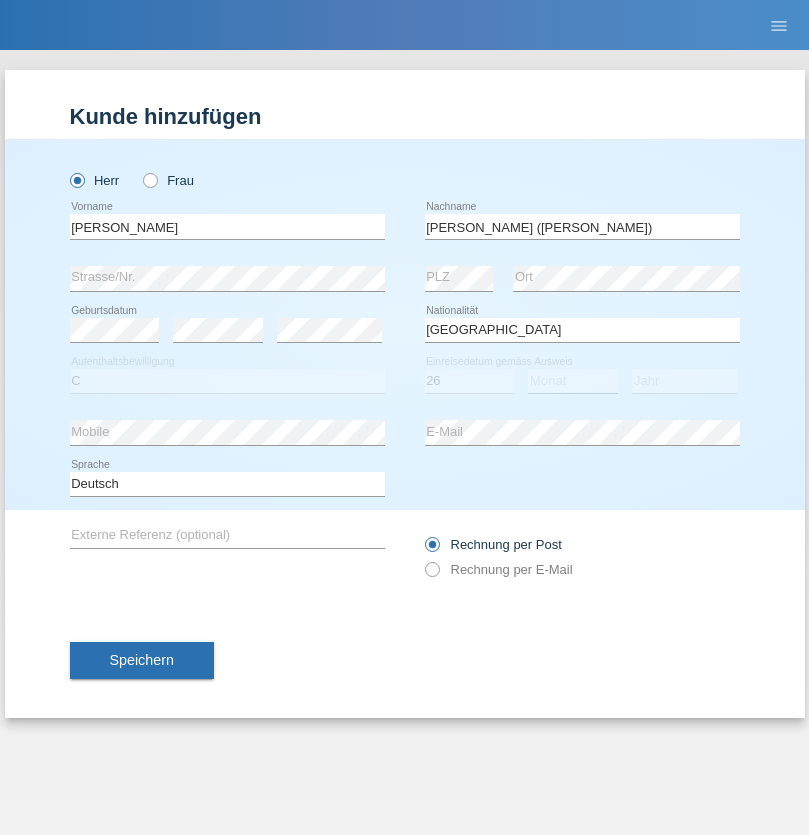 select on "01" 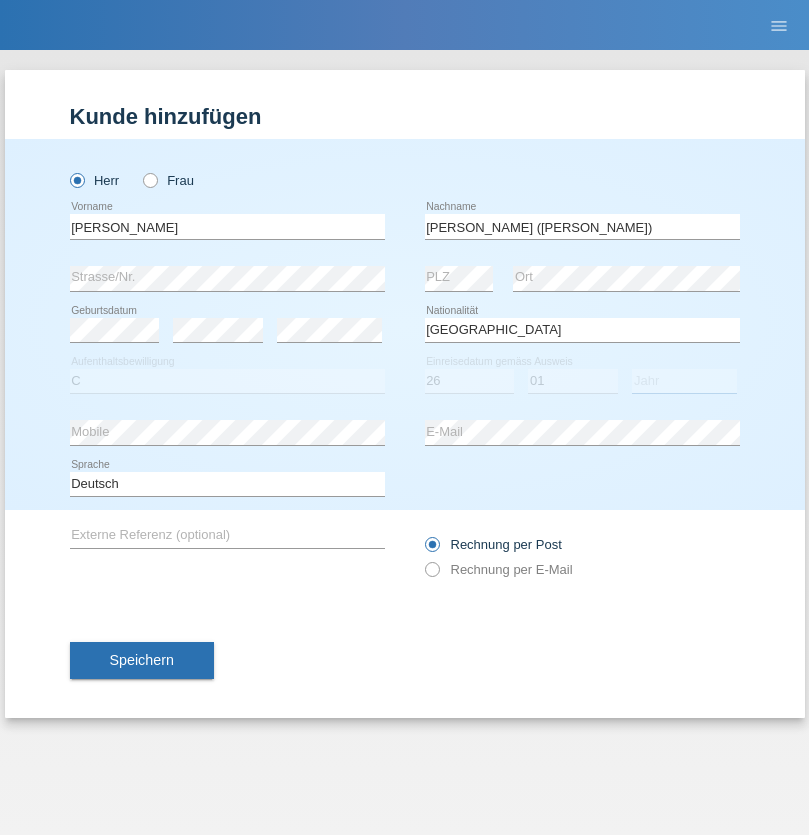 select on "2021" 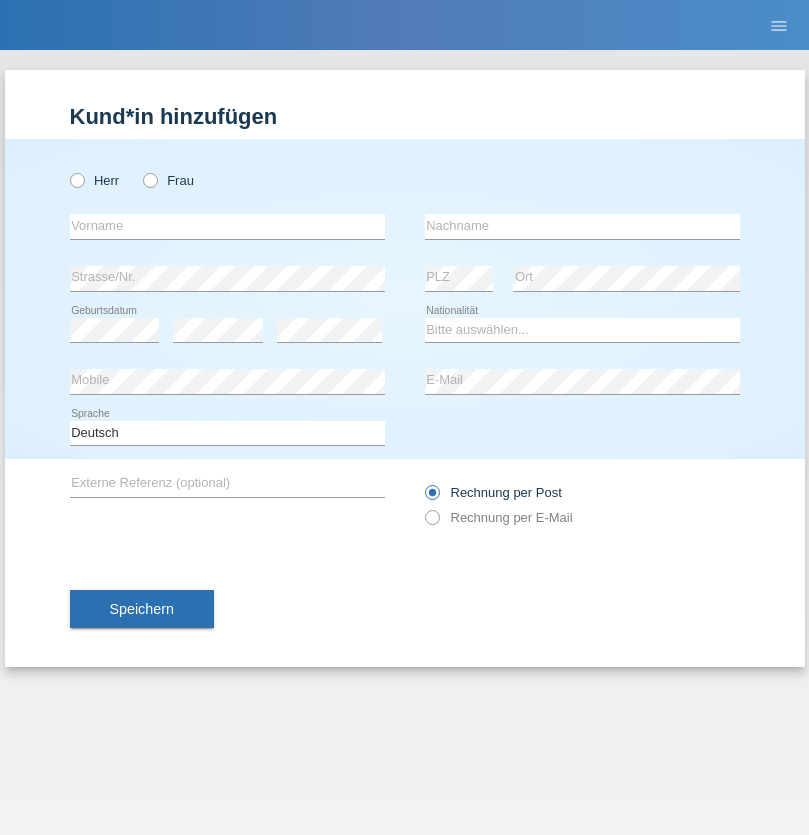 scroll, scrollTop: 0, scrollLeft: 0, axis: both 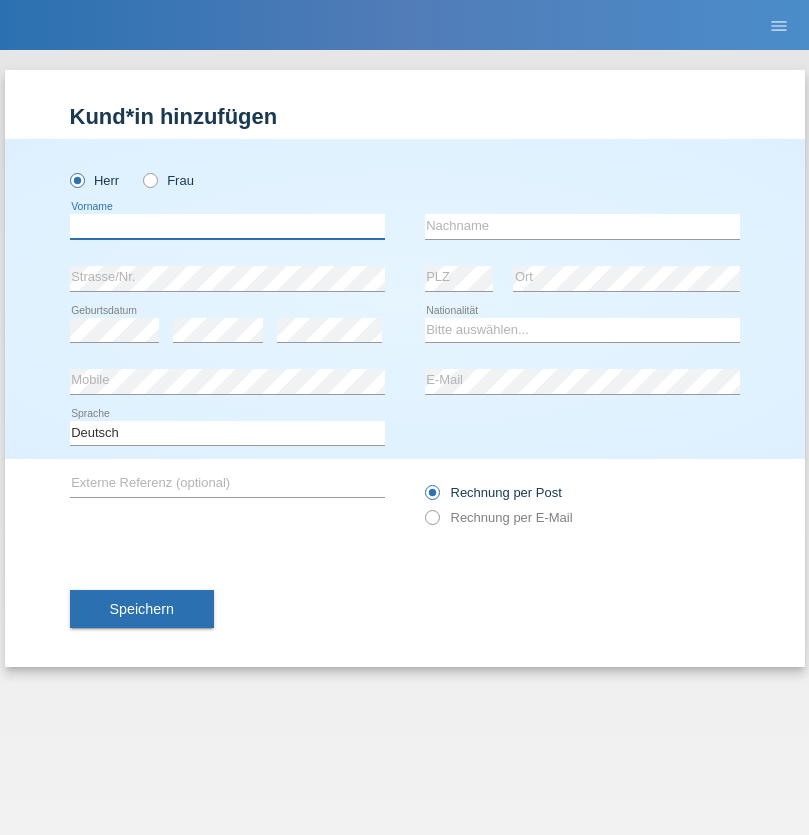click at bounding box center [227, 226] 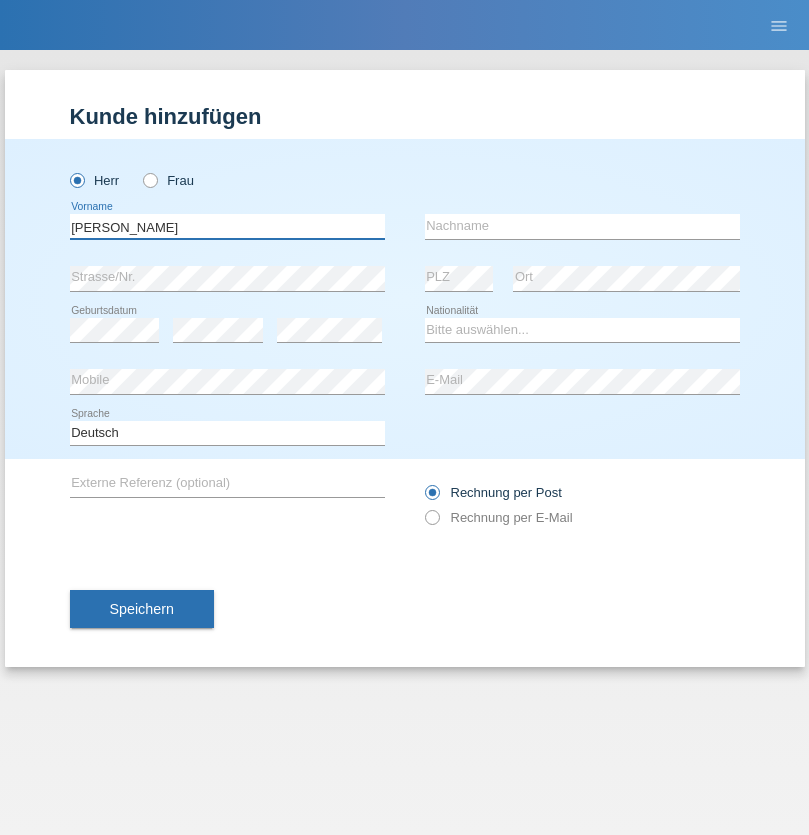type on "[PERSON_NAME]" 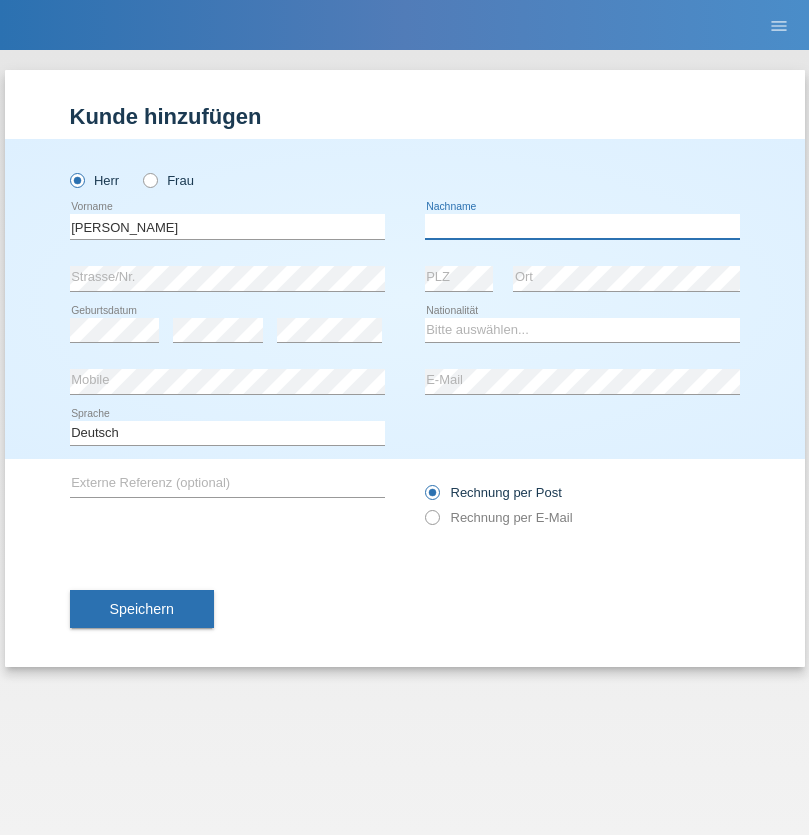 click at bounding box center (582, 226) 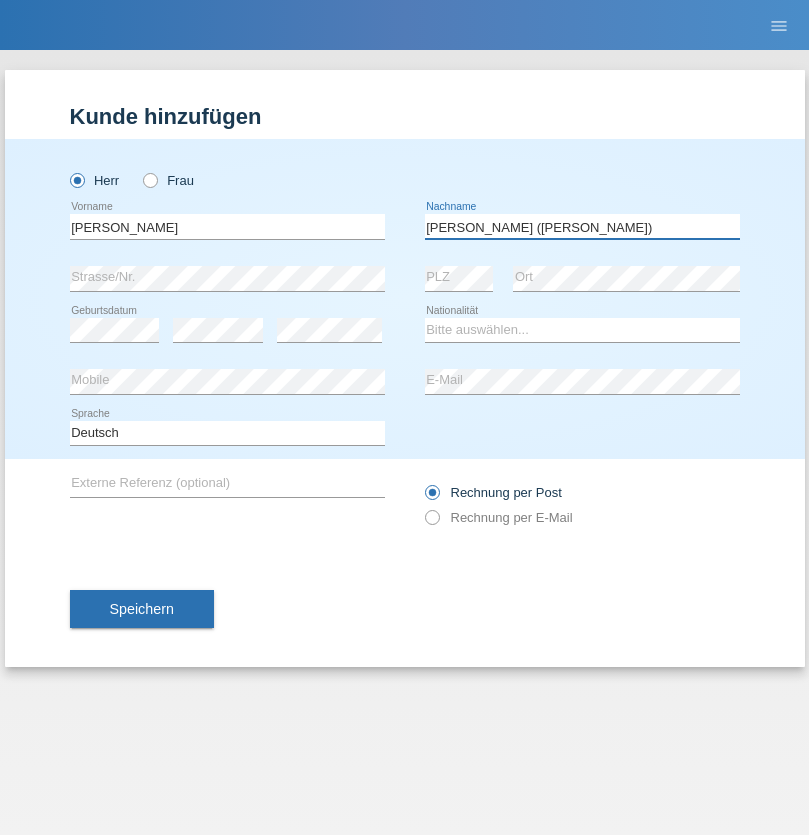 type on "[PERSON_NAME] ([PERSON_NAME])" 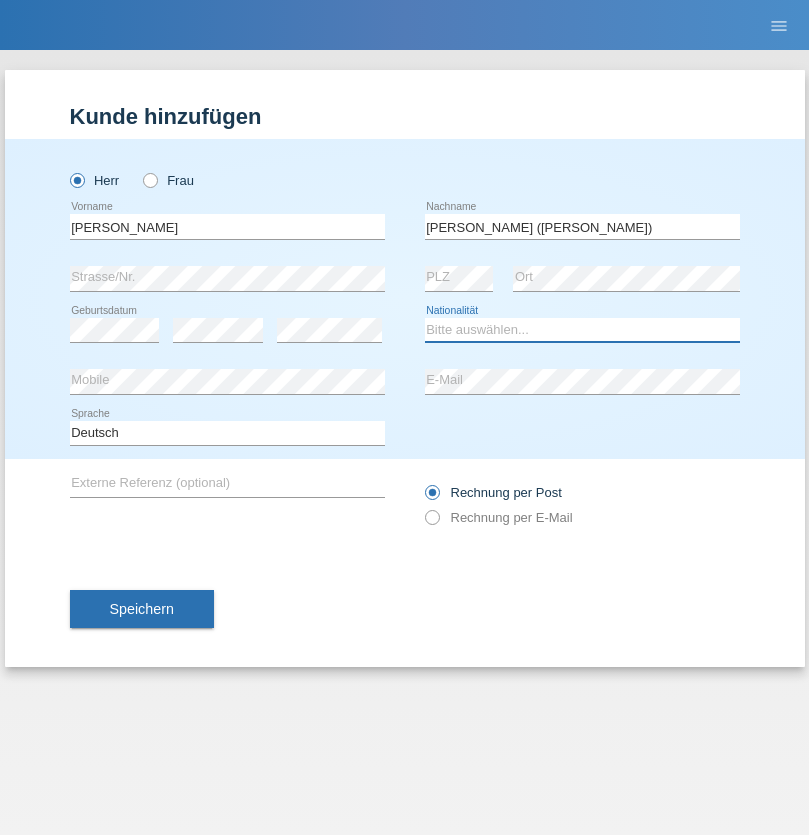 select on "BR" 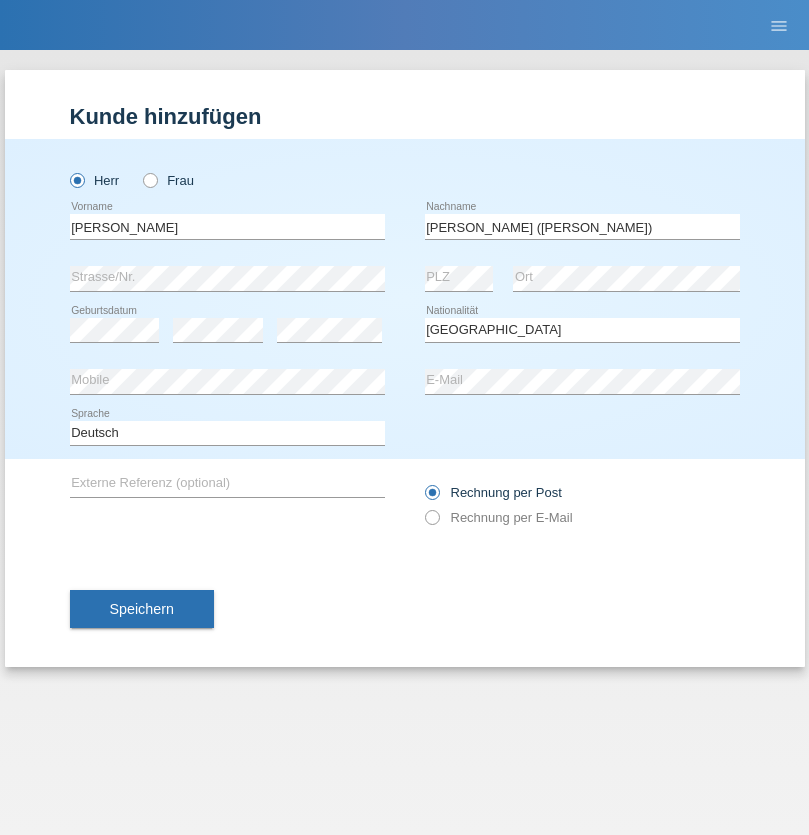 select on "C" 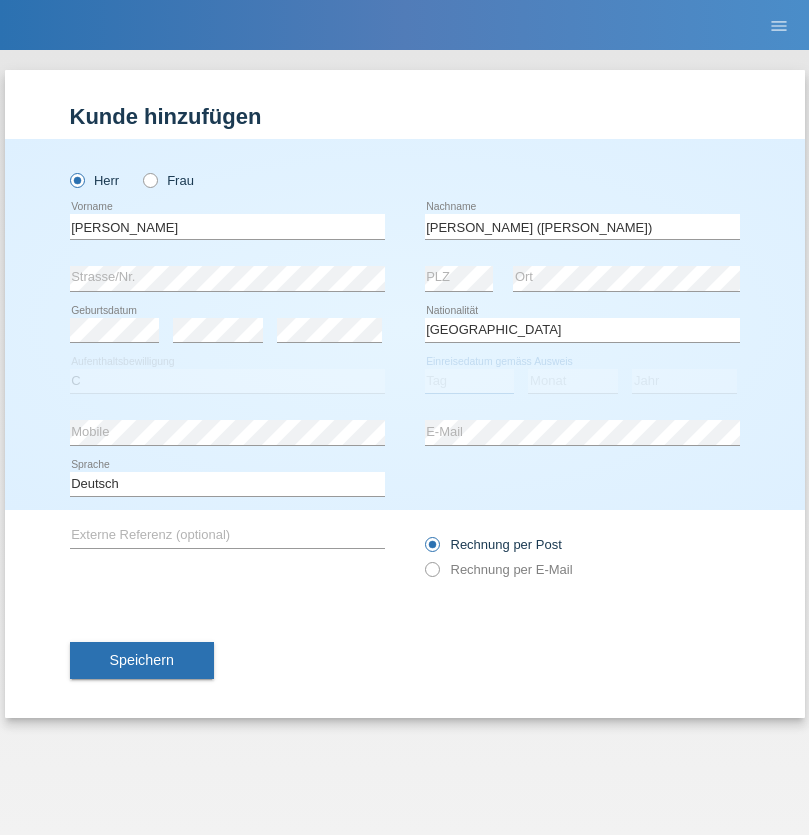 select on "14" 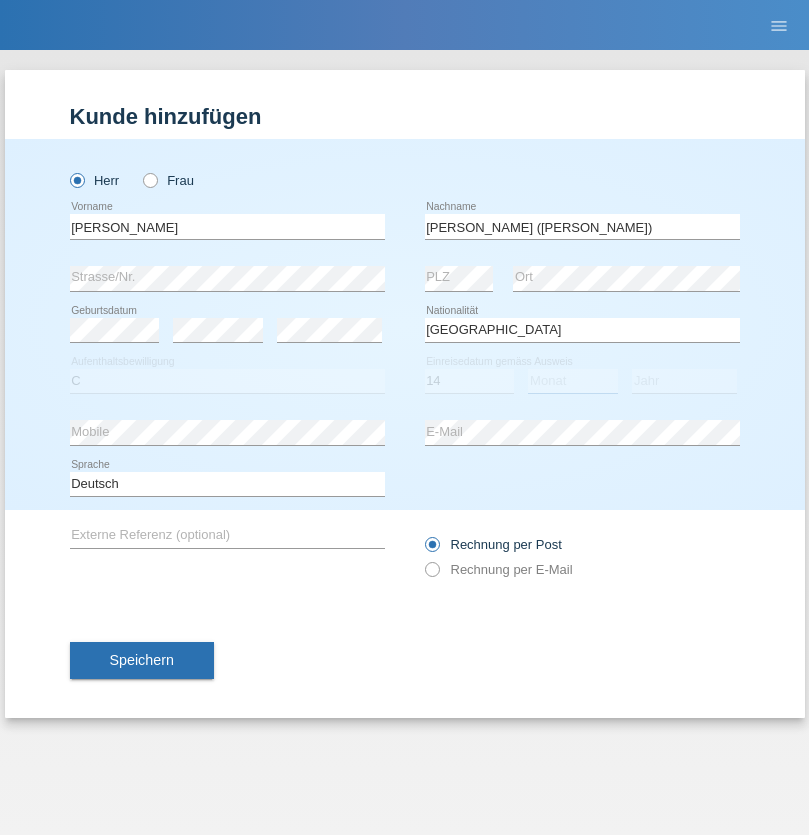 select on "12" 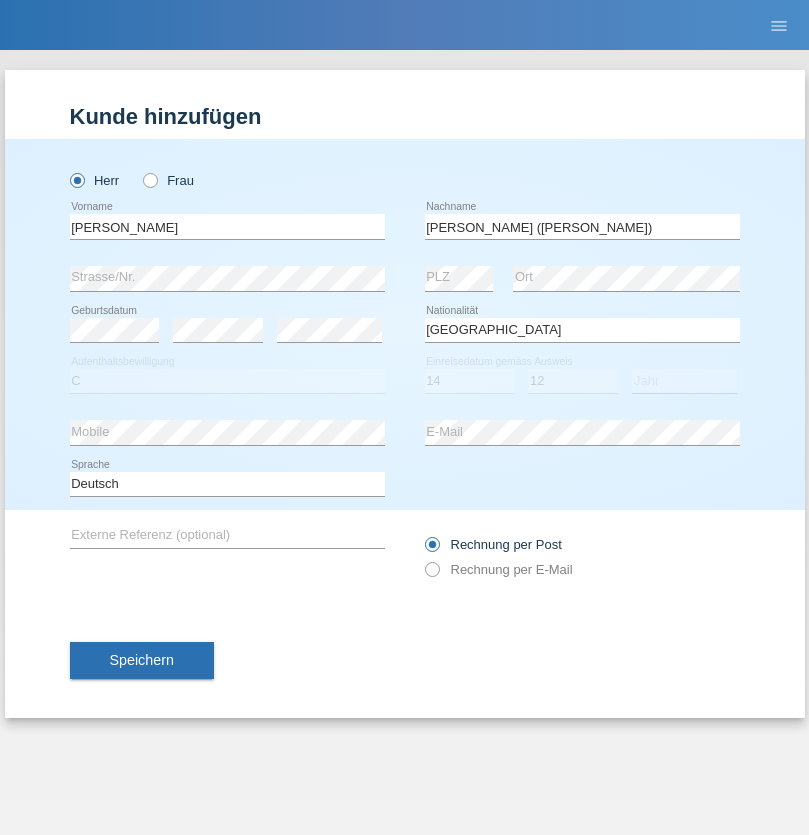 select on "2001" 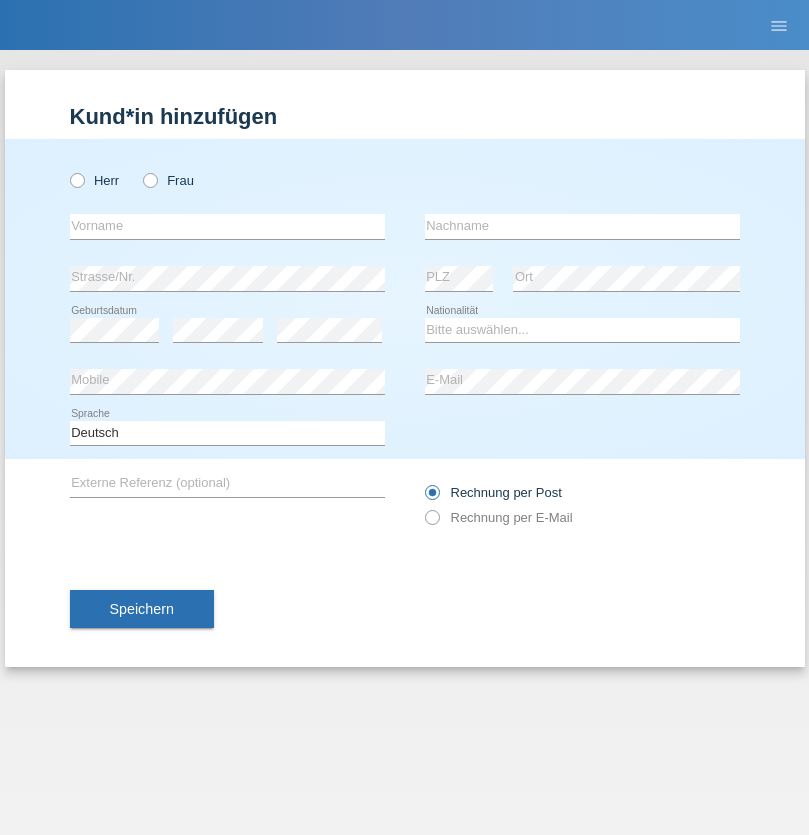 scroll, scrollTop: 0, scrollLeft: 0, axis: both 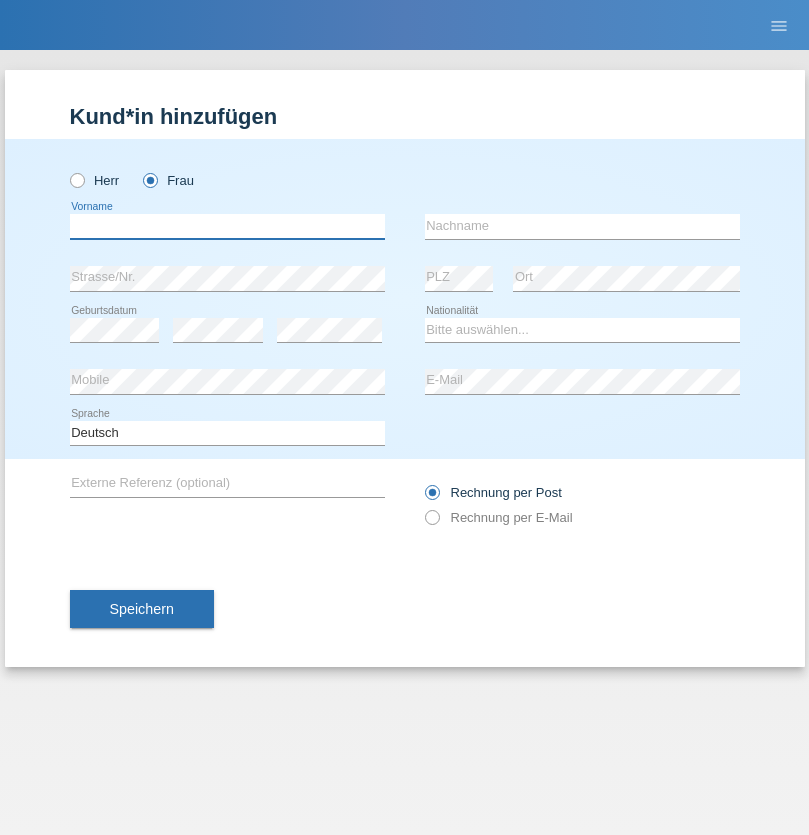 click at bounding box center [227, 226] 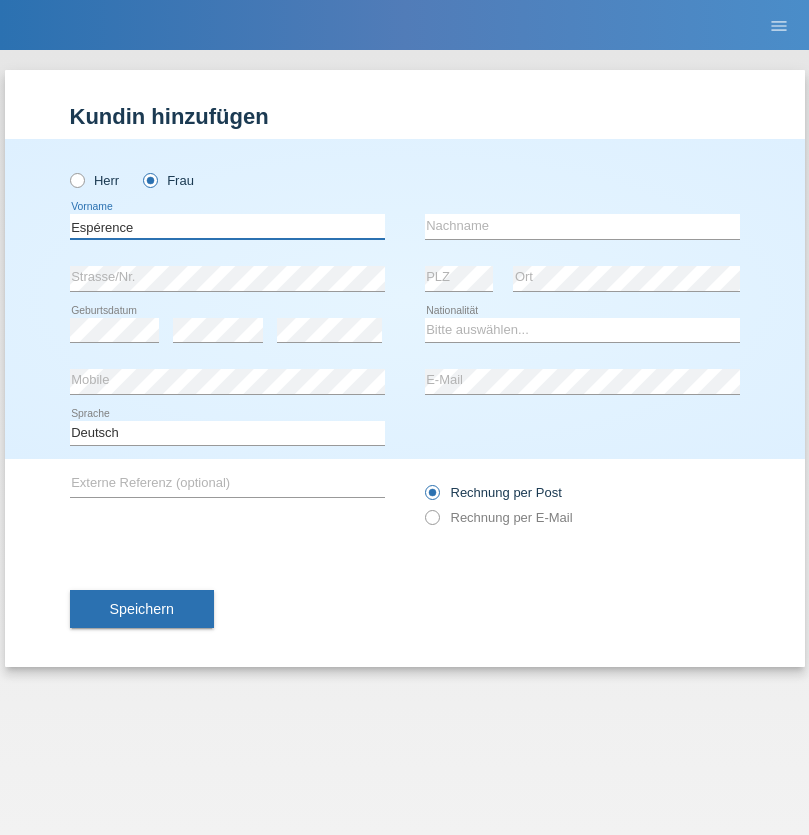 type on "Espérence" 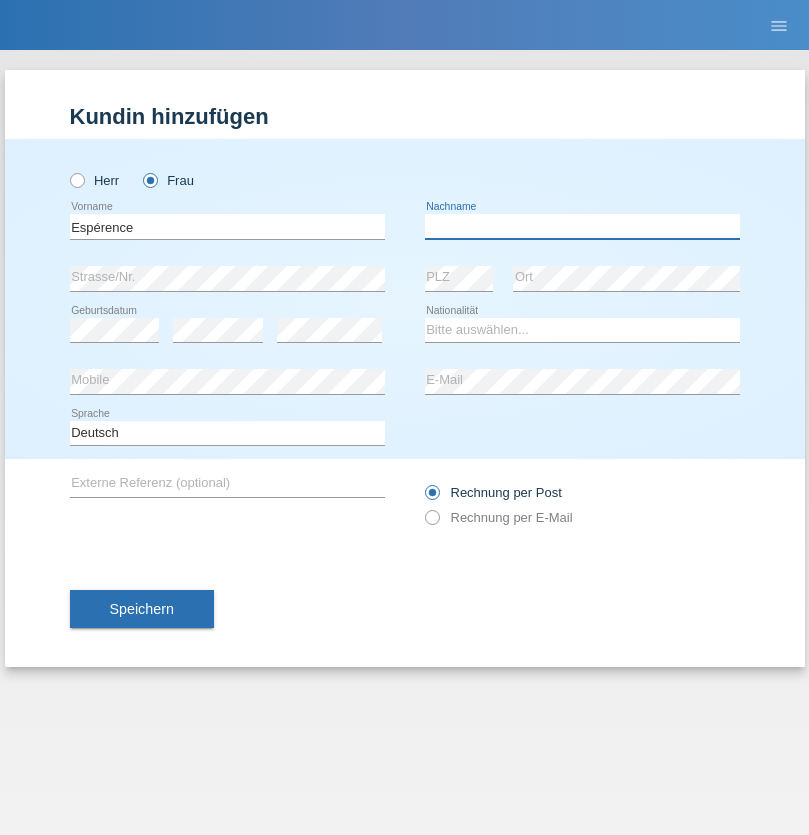 click at bounding box center [582, 226] 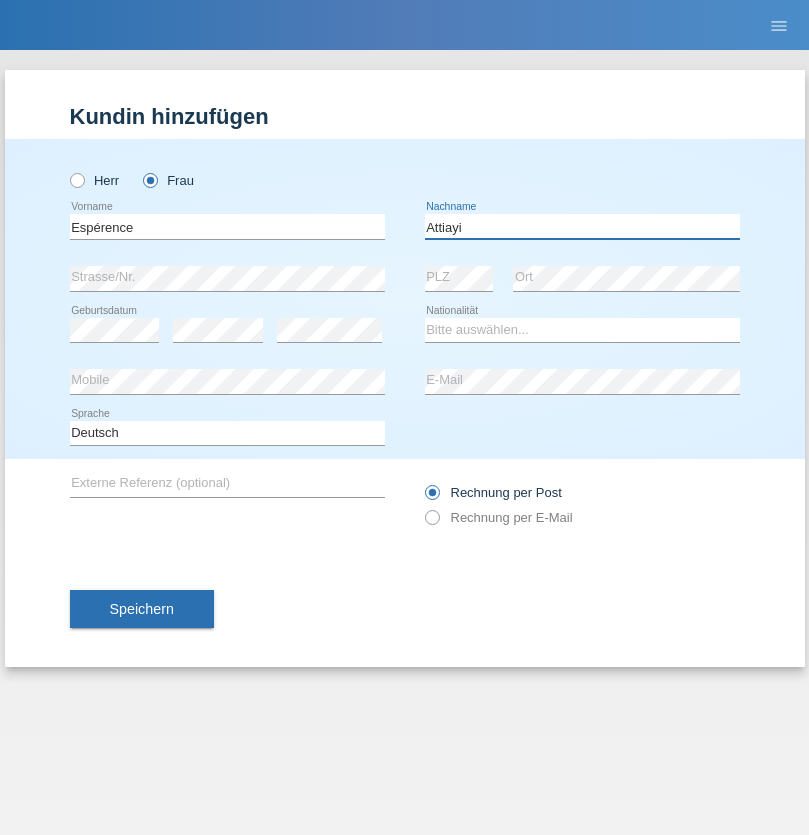 type on "Attiayi" 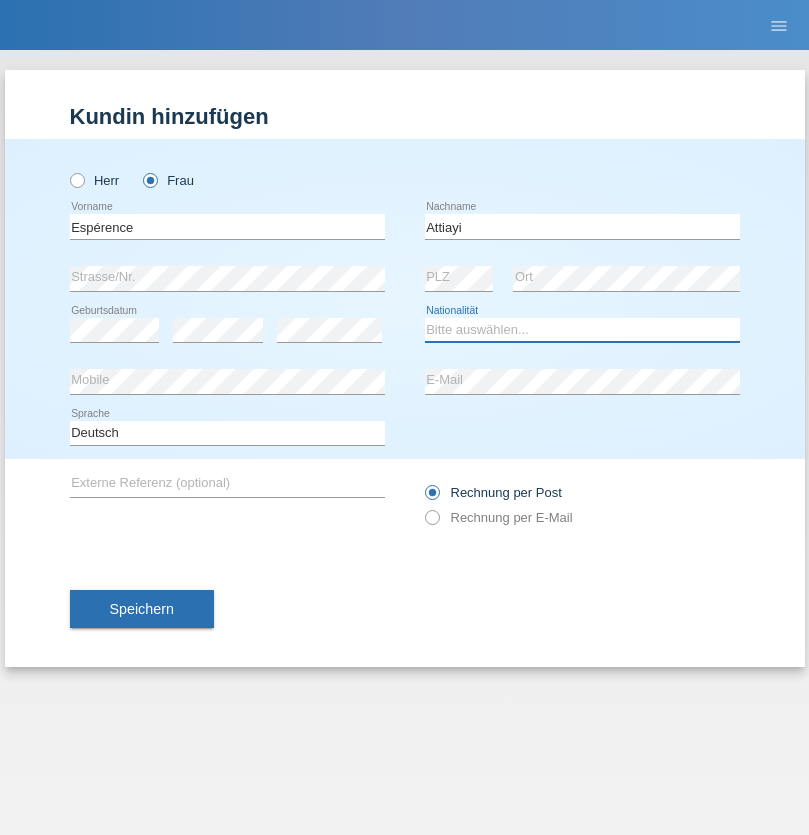 select on "CH" 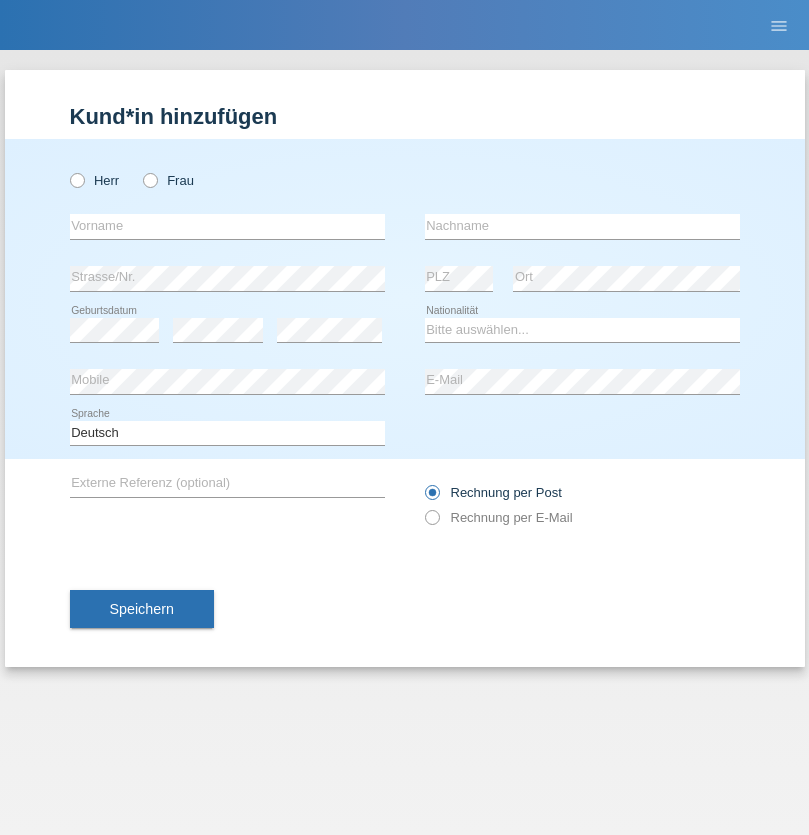 scroll, scrollTop: 0, scrollLeft: 0, axis: both 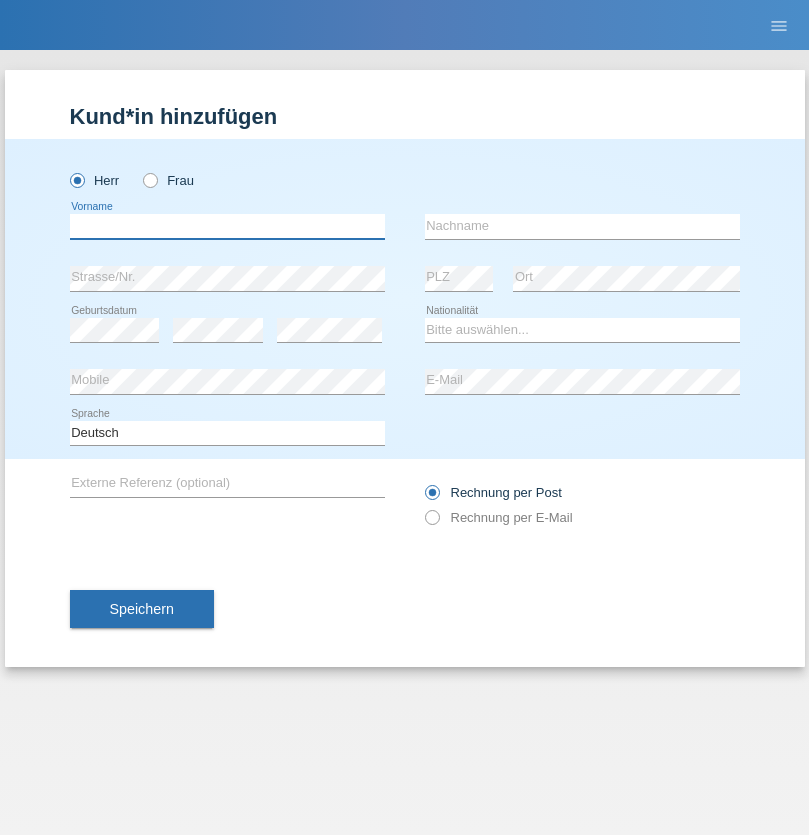 click at bounding box center (227, 226) 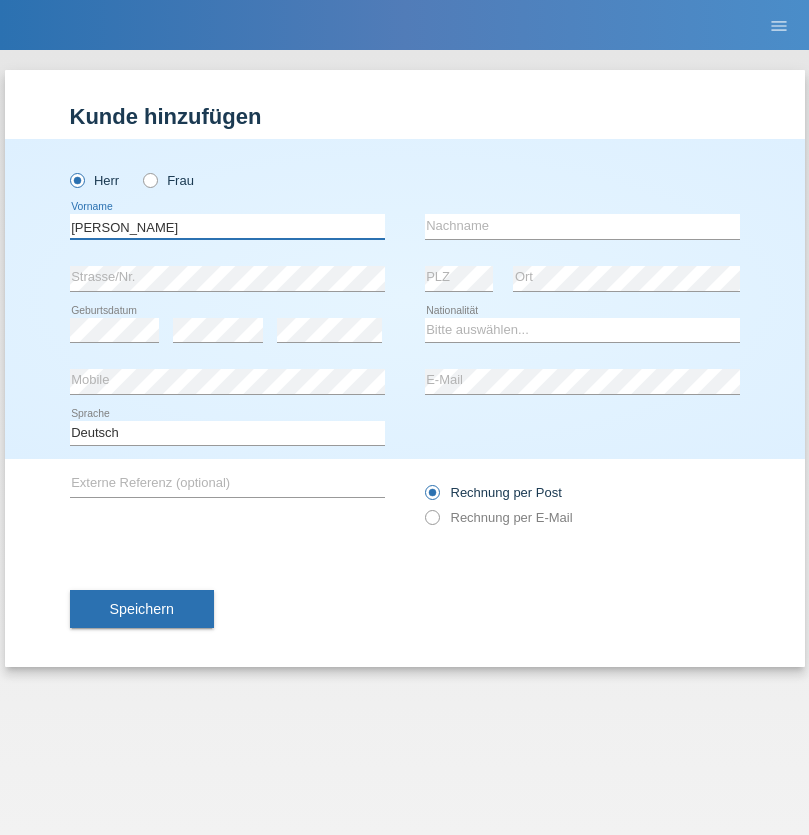 type on "Charles" 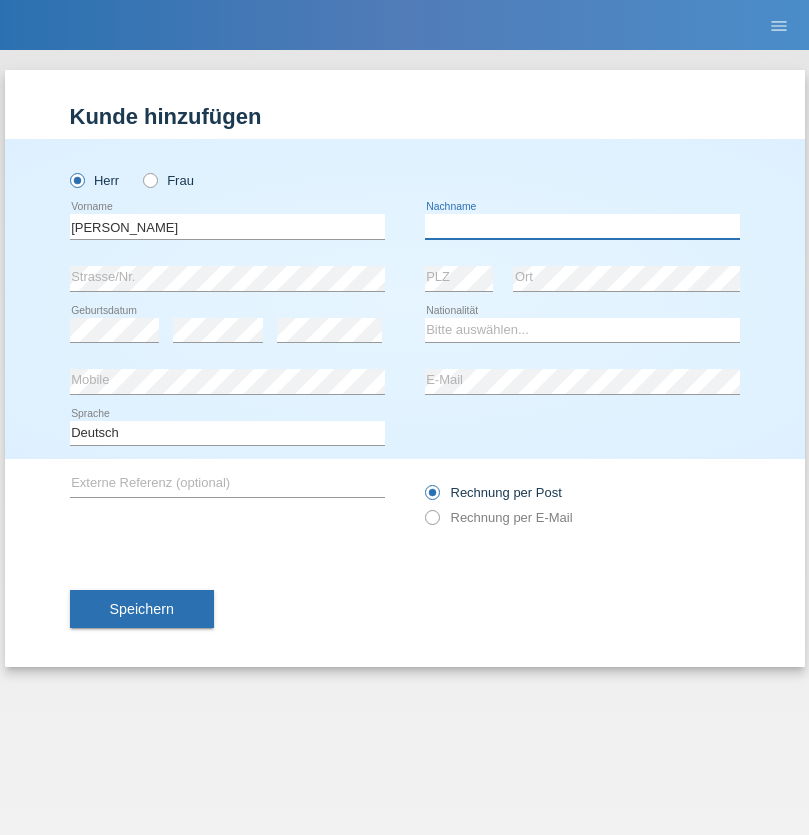 click at bounding box center (582, 226) 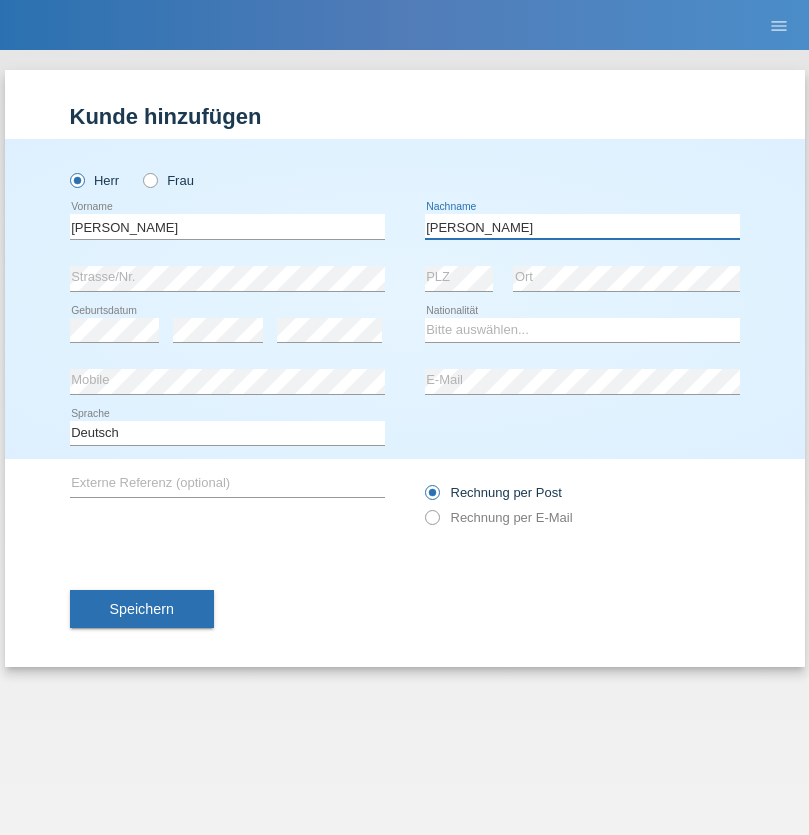 type on "Chetelat" 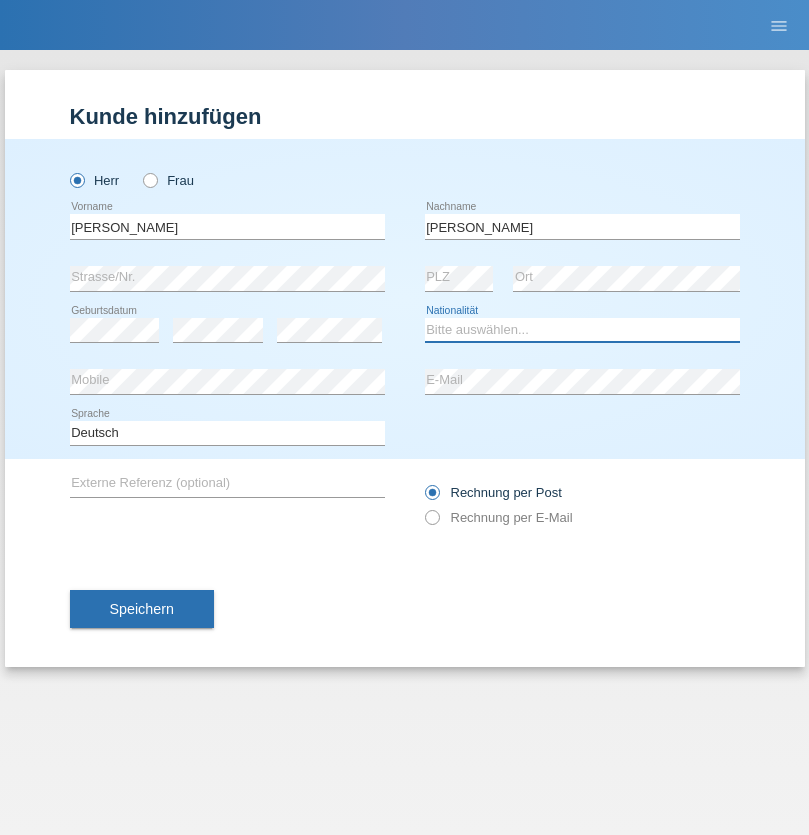 select on "CH" 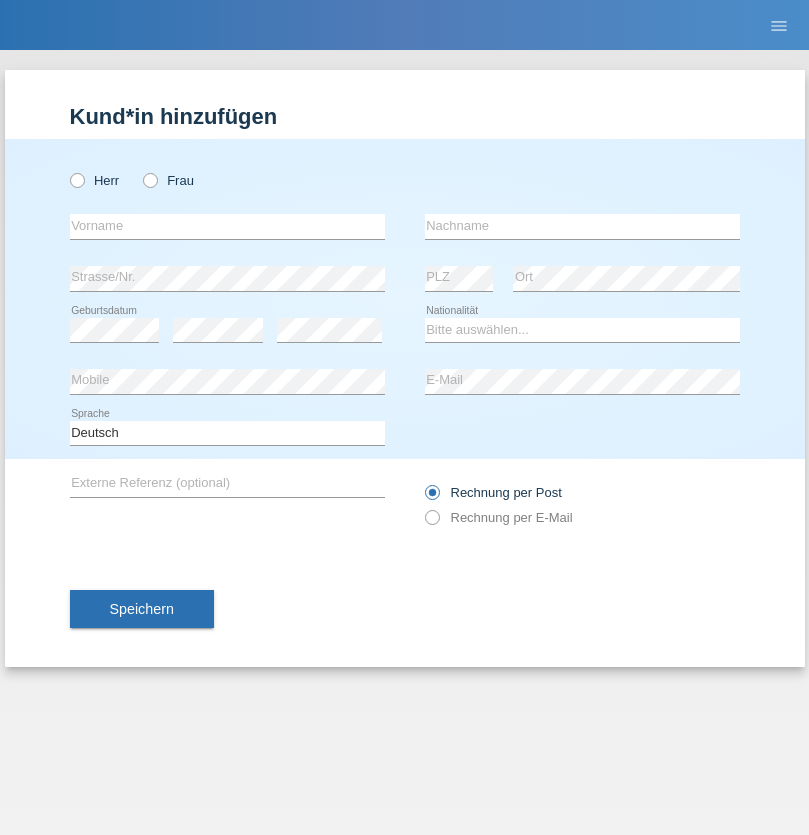 scroll, scrollTop: 0, scrollLeft: 0, axis: both 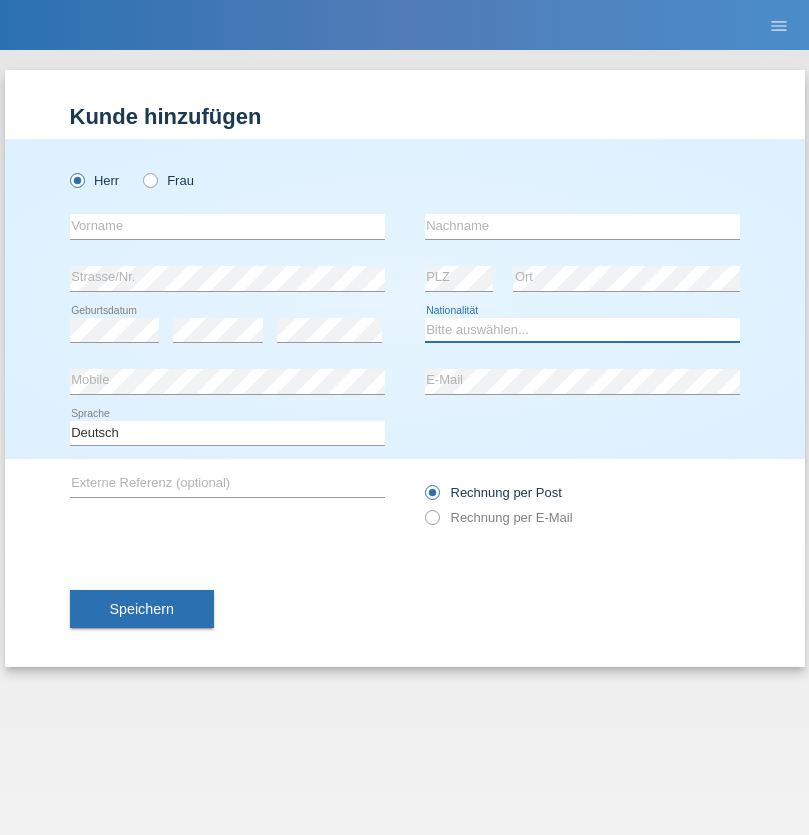 select on "XK" 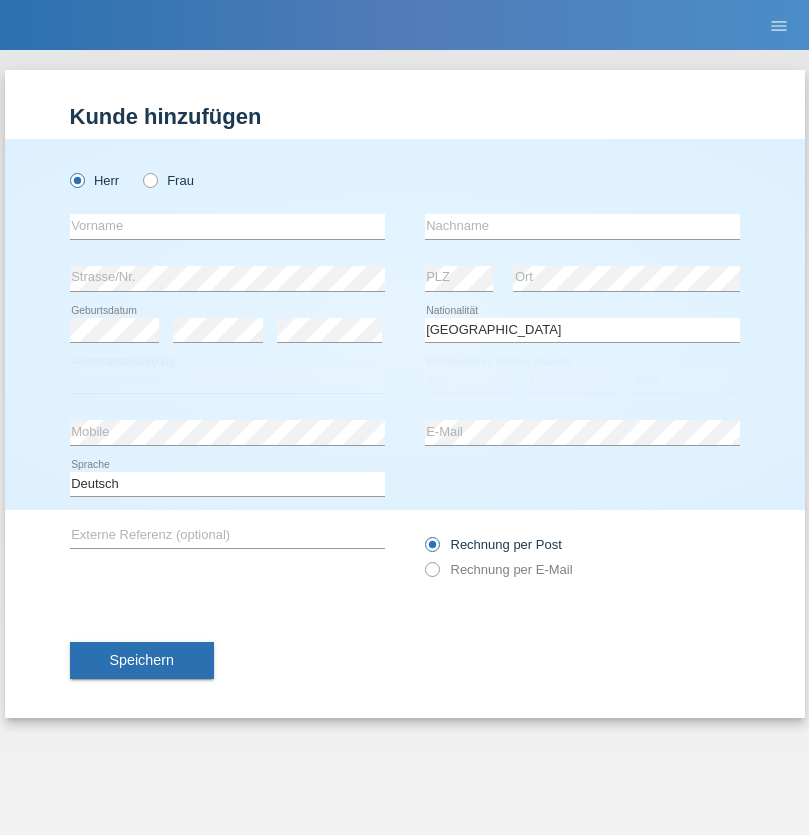 select on "C" 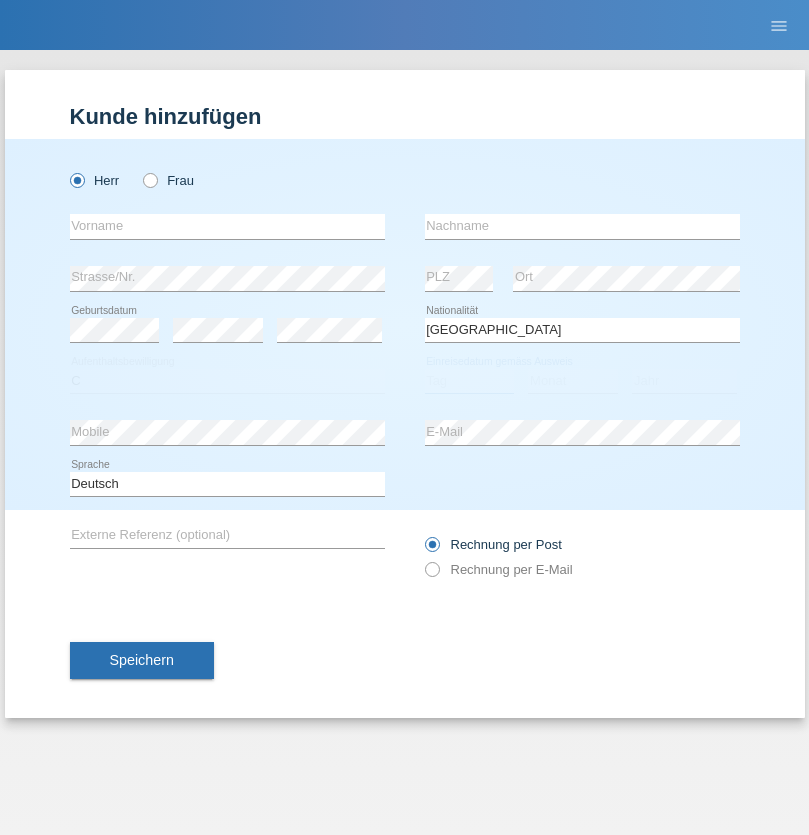 select on "01" 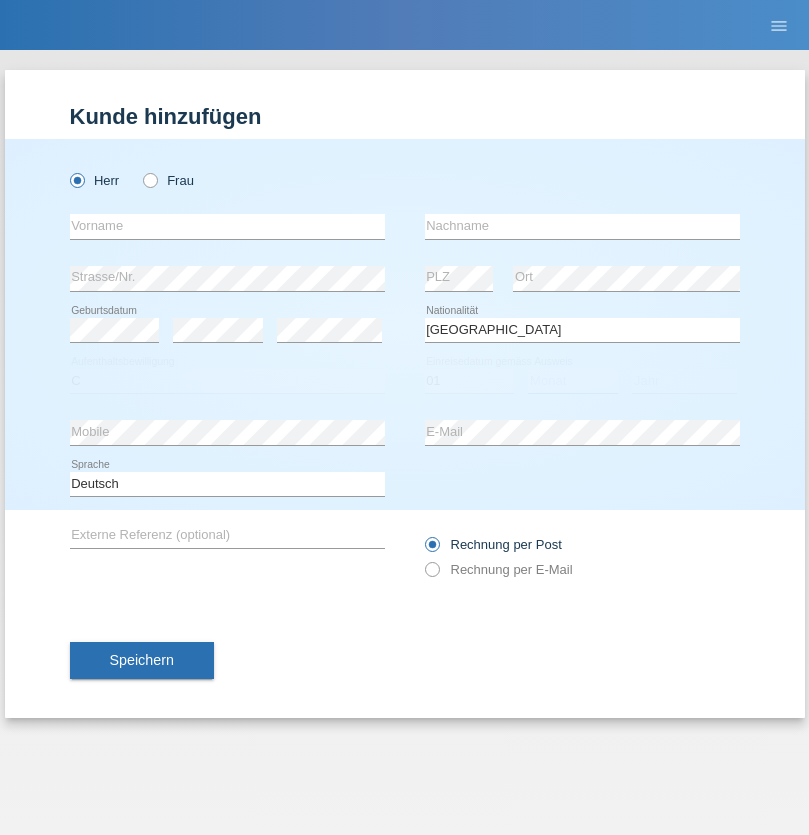 select on "02" 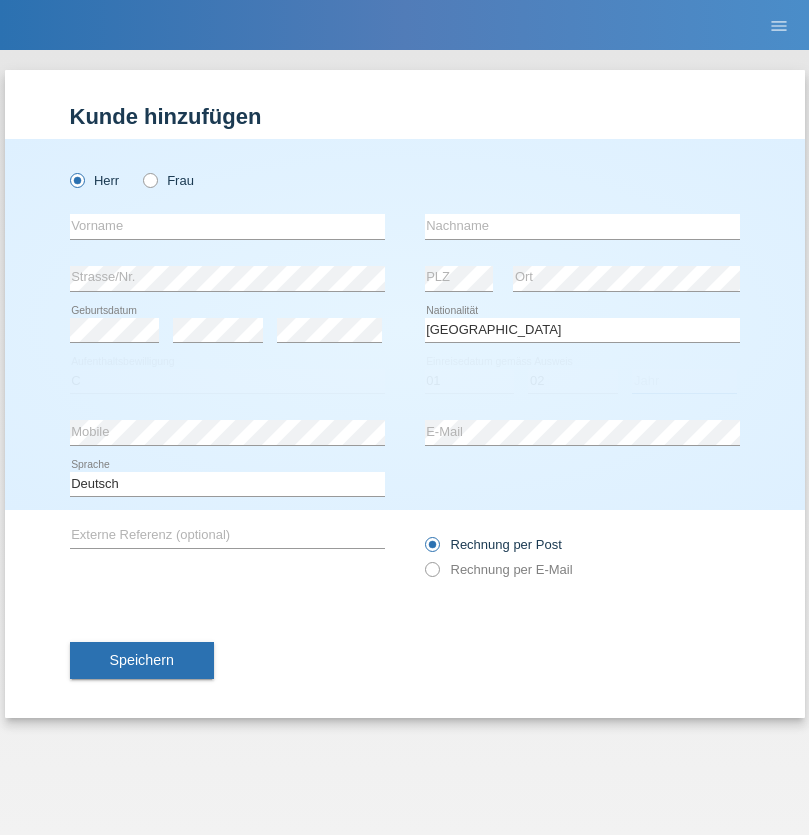 select on "1980" 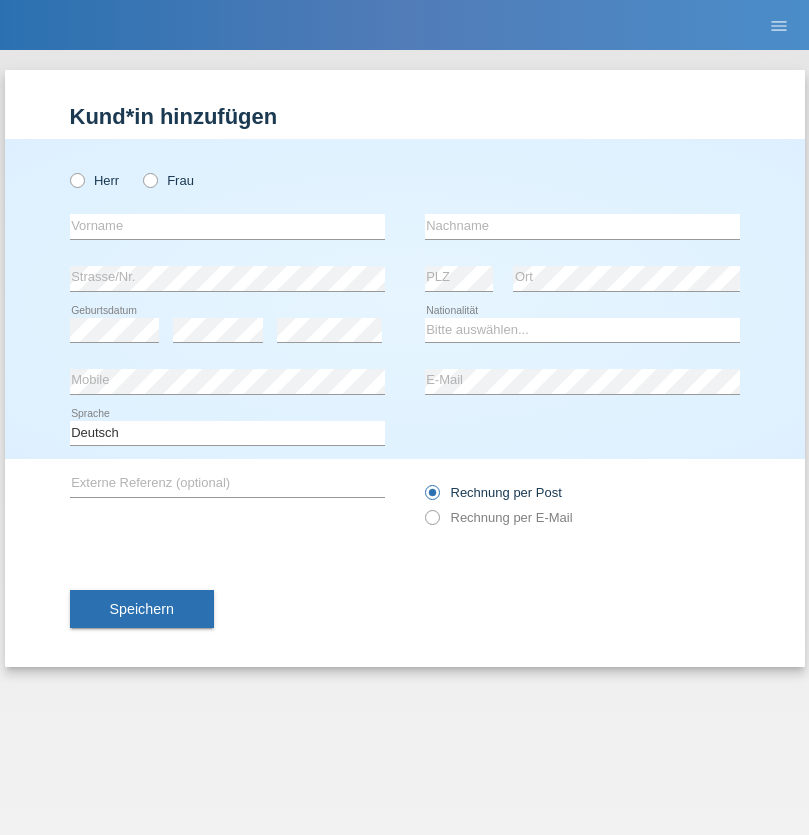 scroll, scrollTop: 0, scrollLeft: 0, axis: both 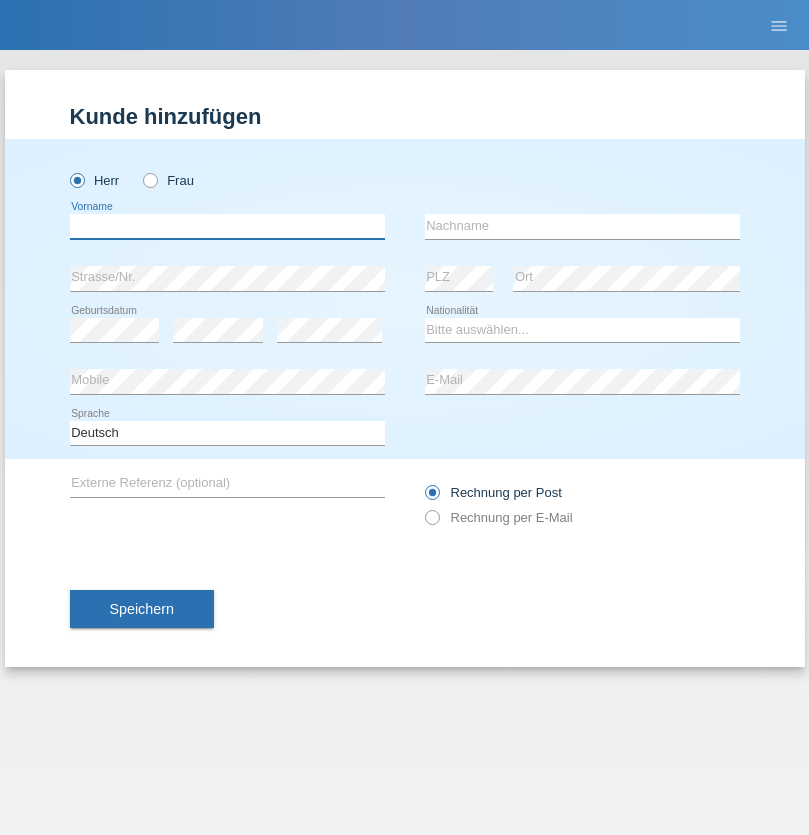 click at bounding box center (227, 226) 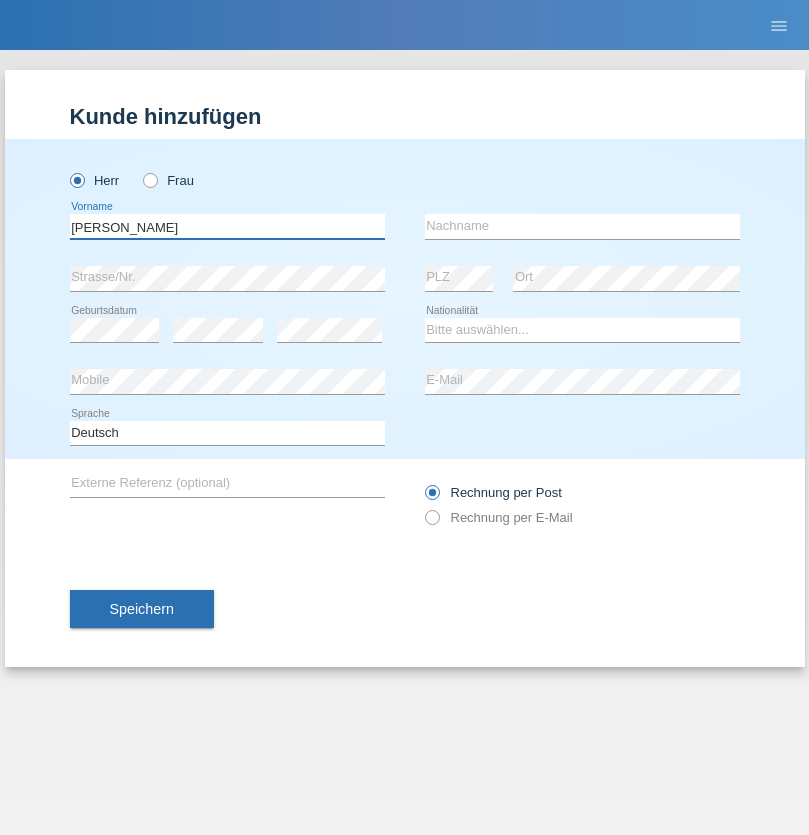 type on "[PERSON_NAME]" 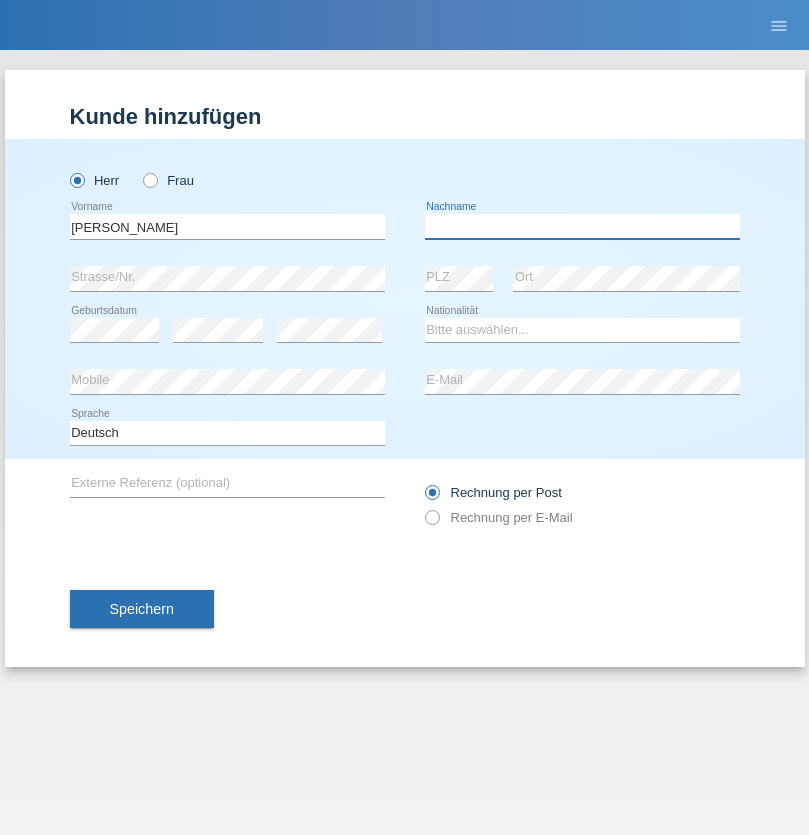 click at bounding box center (582, 226) 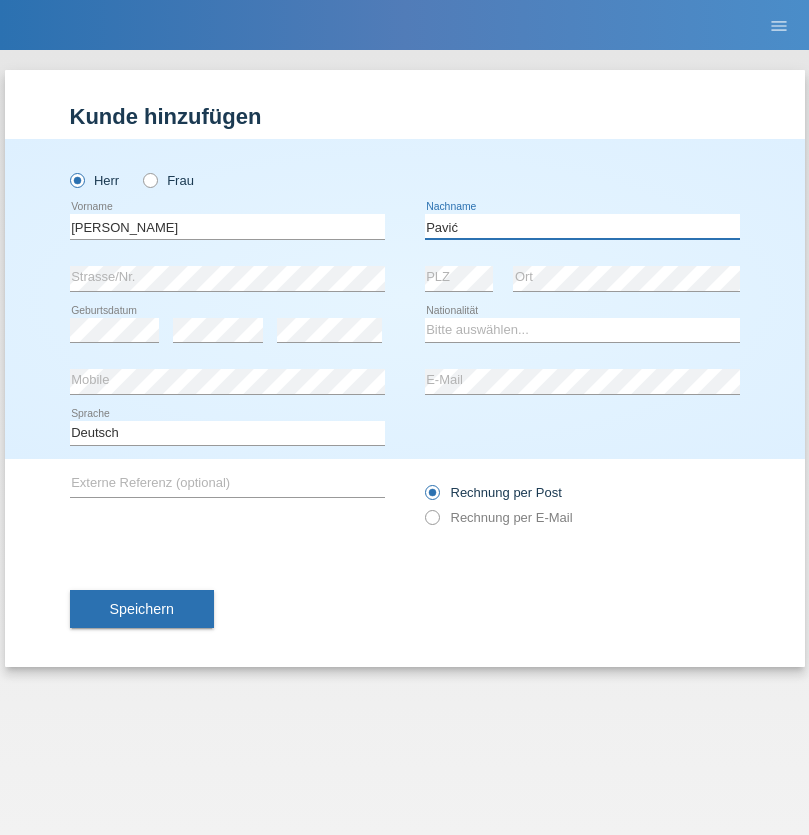 type on "Pavić" 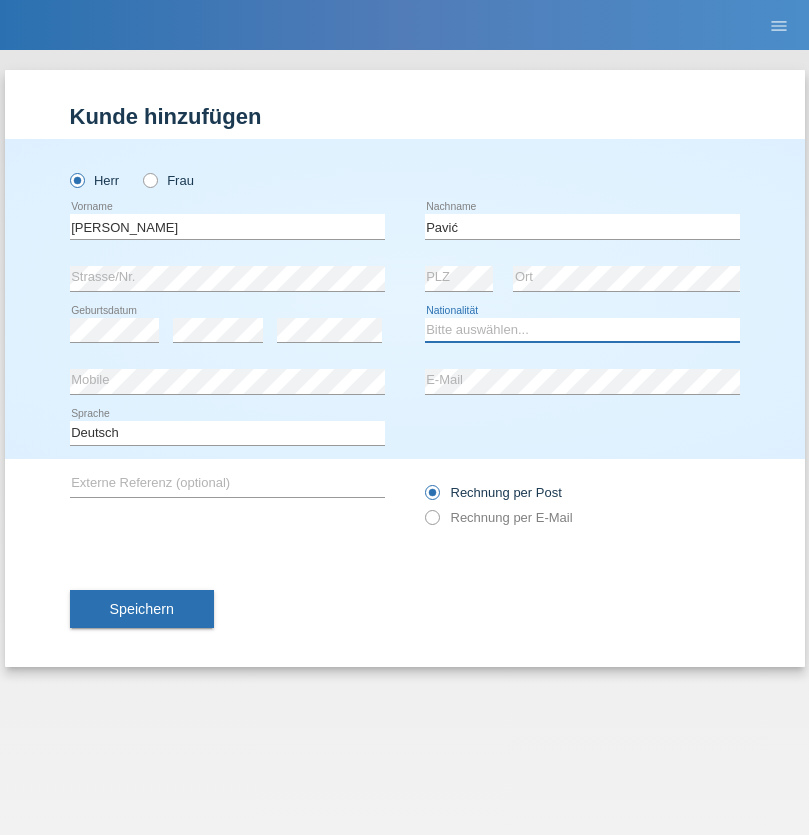 select on "HR" 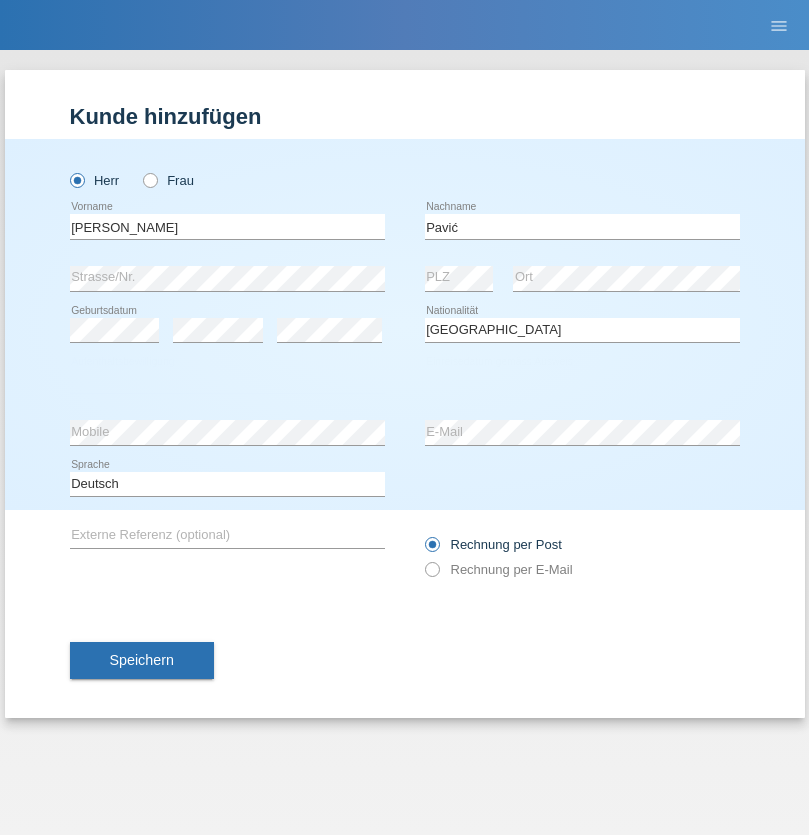 select on "C" 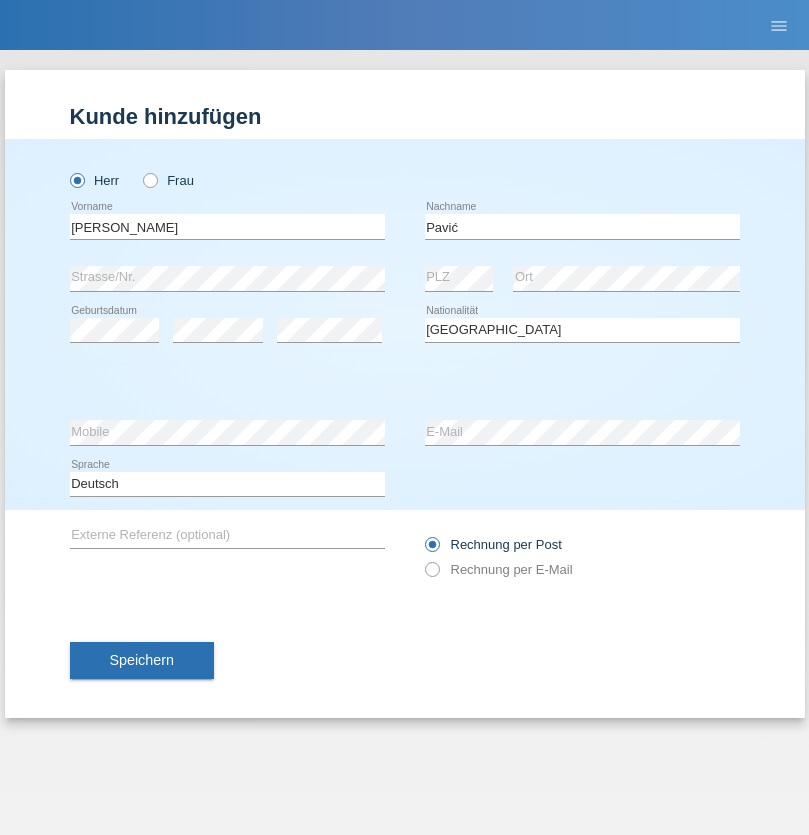 select on "21" 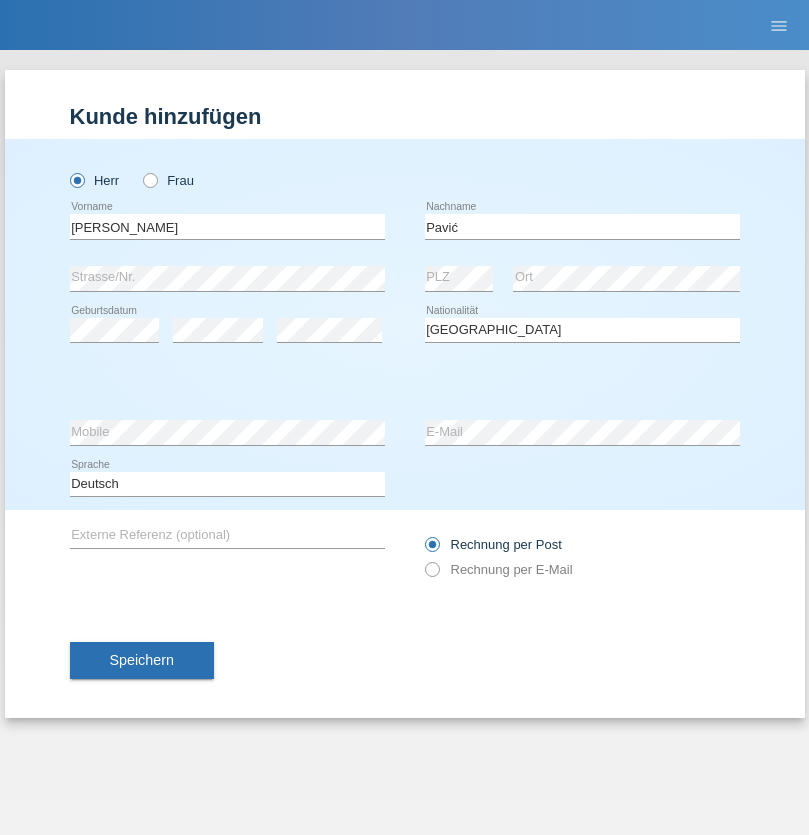 select on "04" 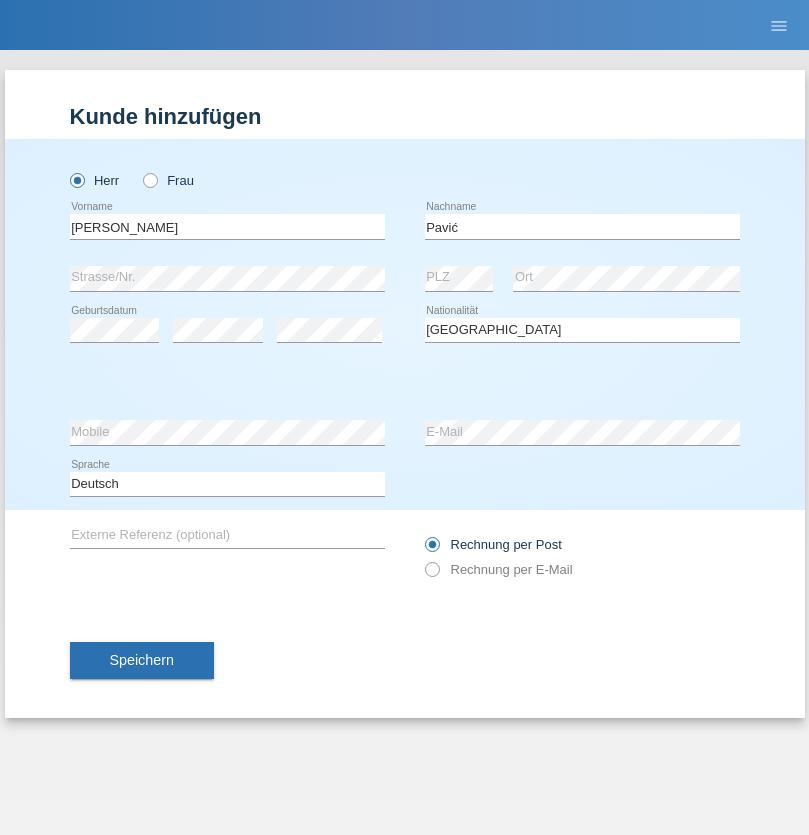 select on "2006" 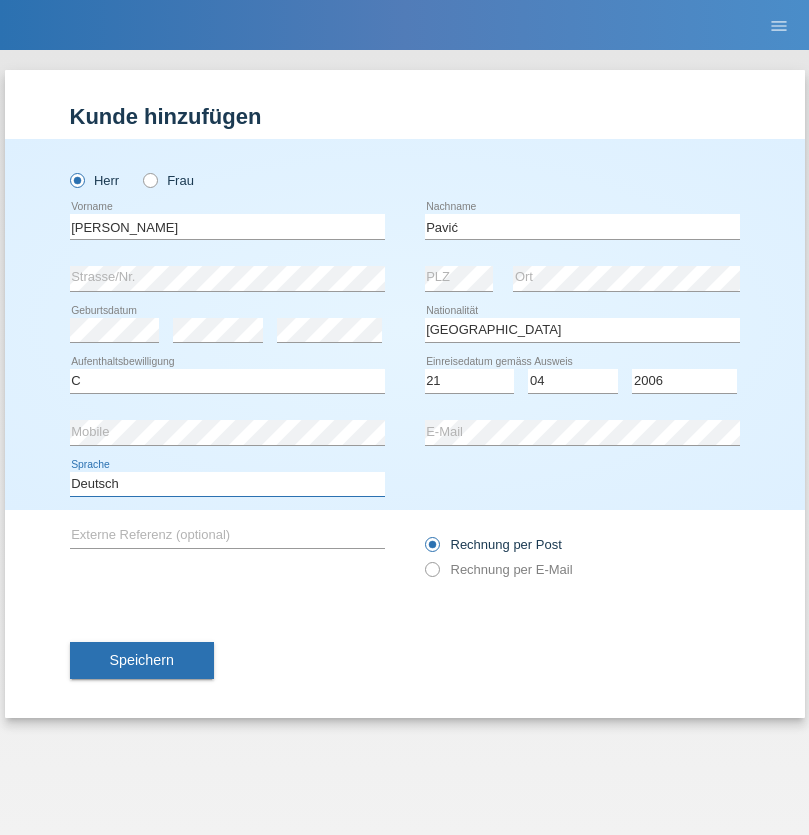 select on "en" 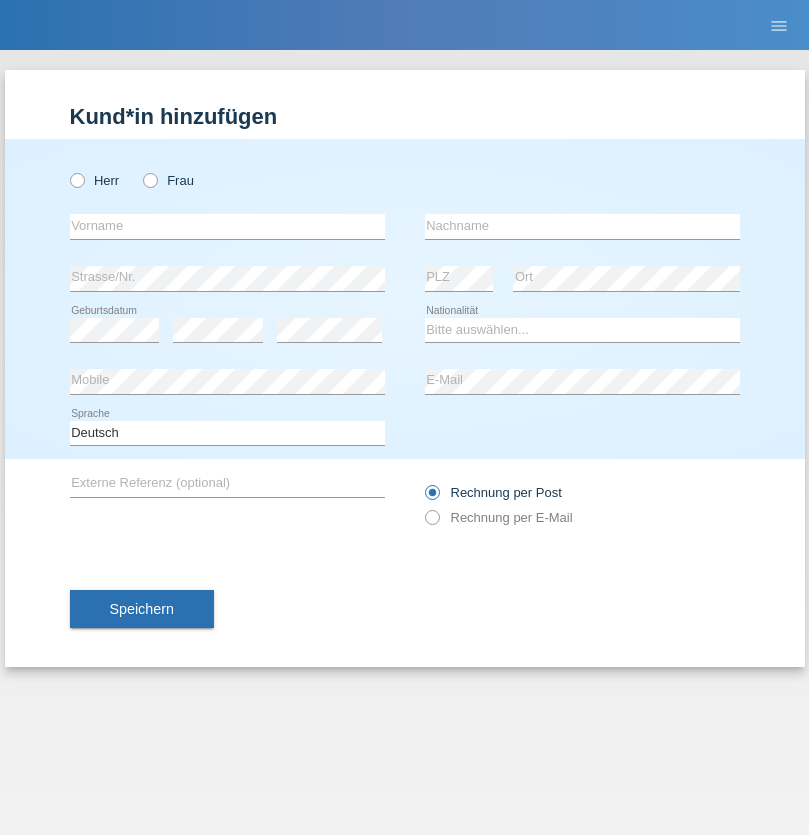 scroll, scrollTop: 0, scrollLeft: 0, axis: both 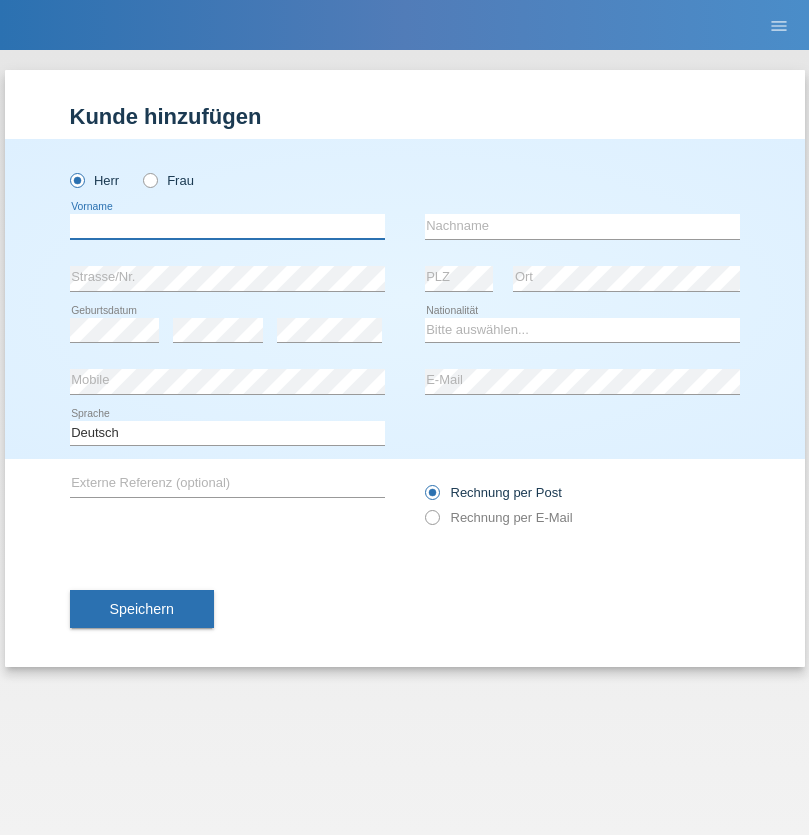 click at bounding box center (227, 226) 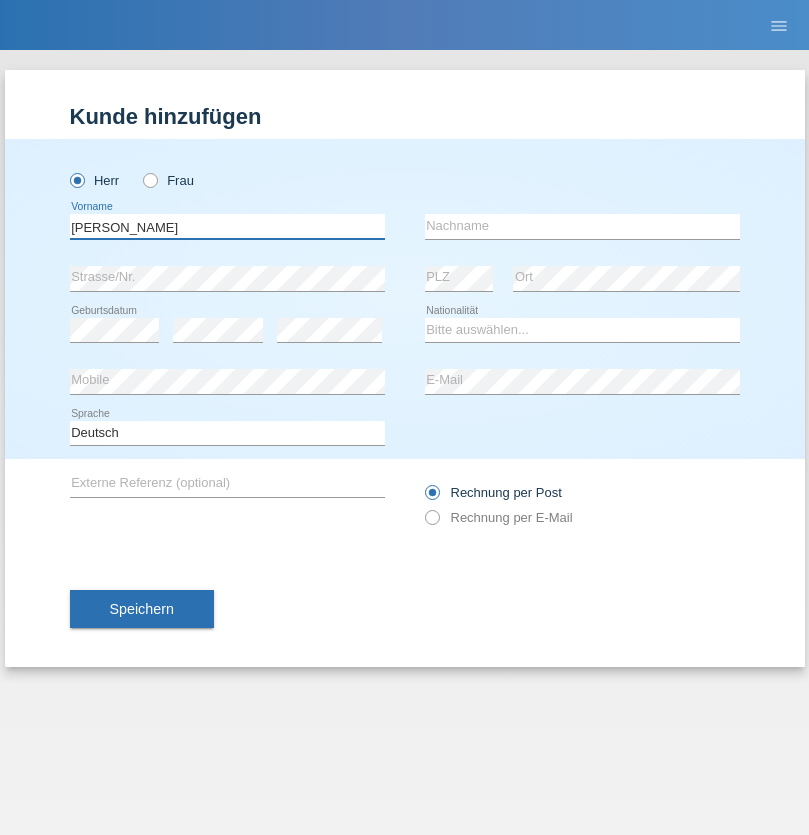 type on "[PERSON_NAME]" 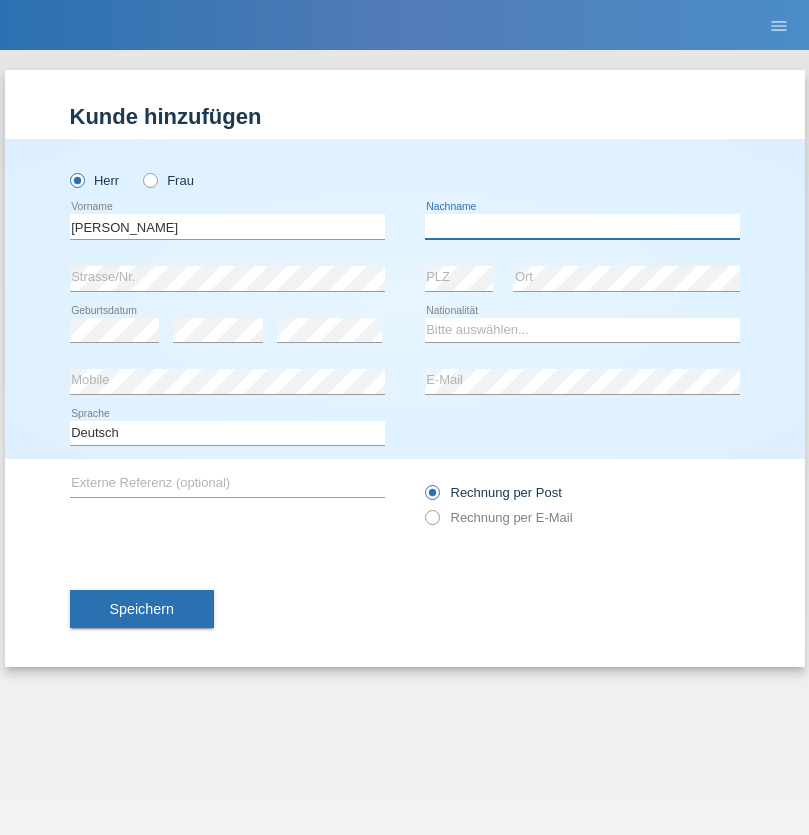 click at bounding box center [582, 226] 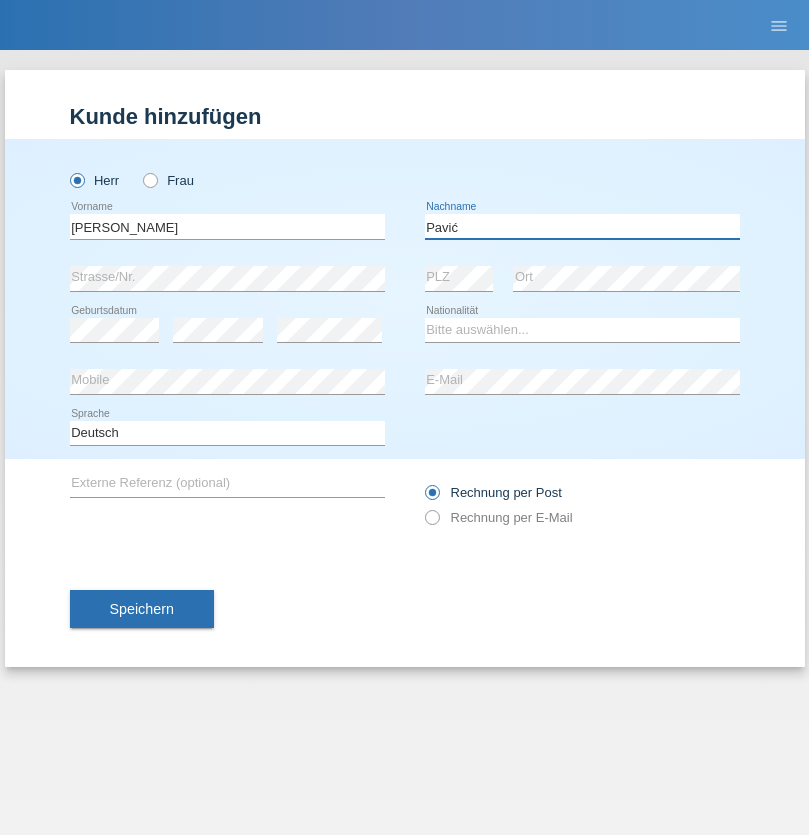 type on "Pavić" 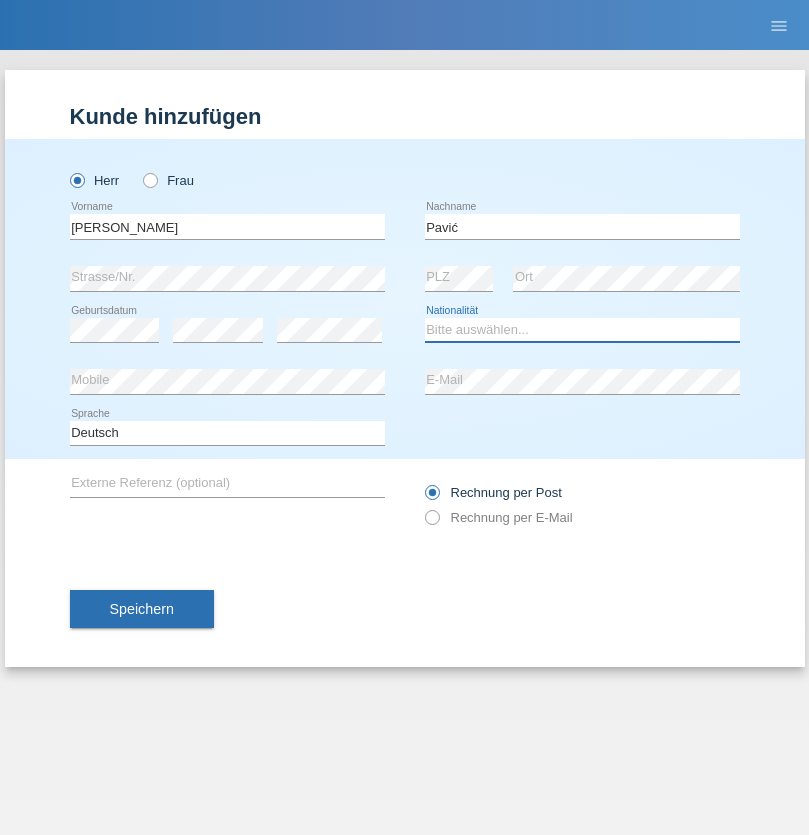 select on "HR" 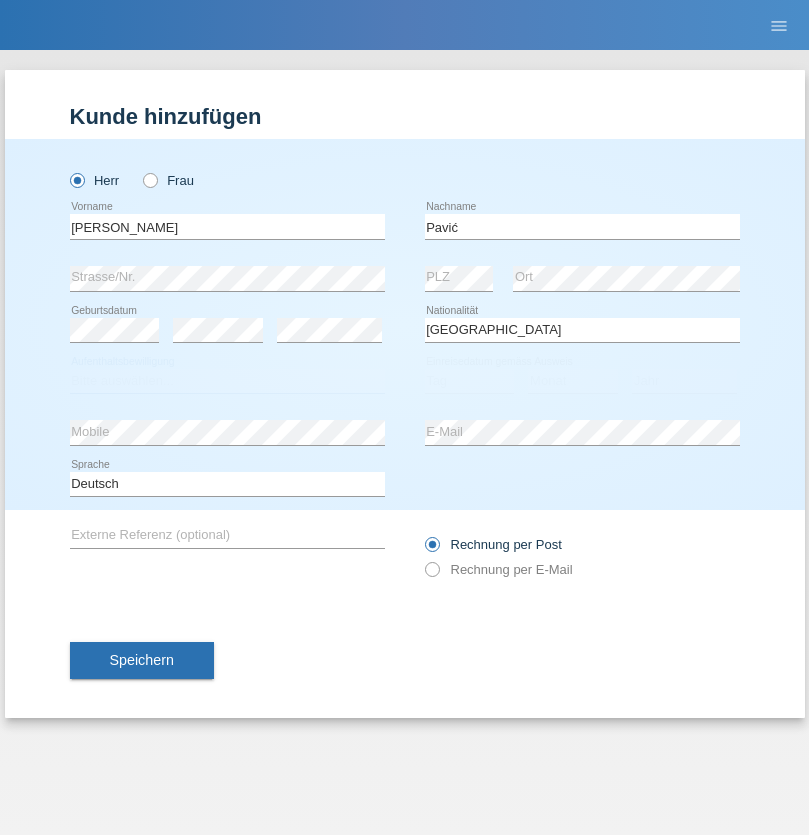 select on "C" 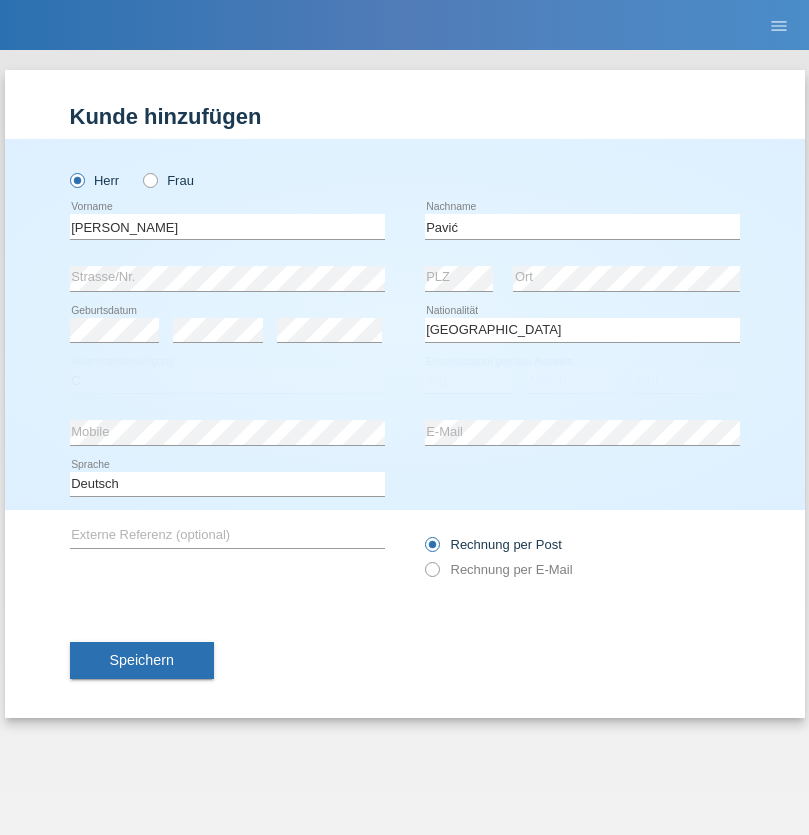 select on "21" 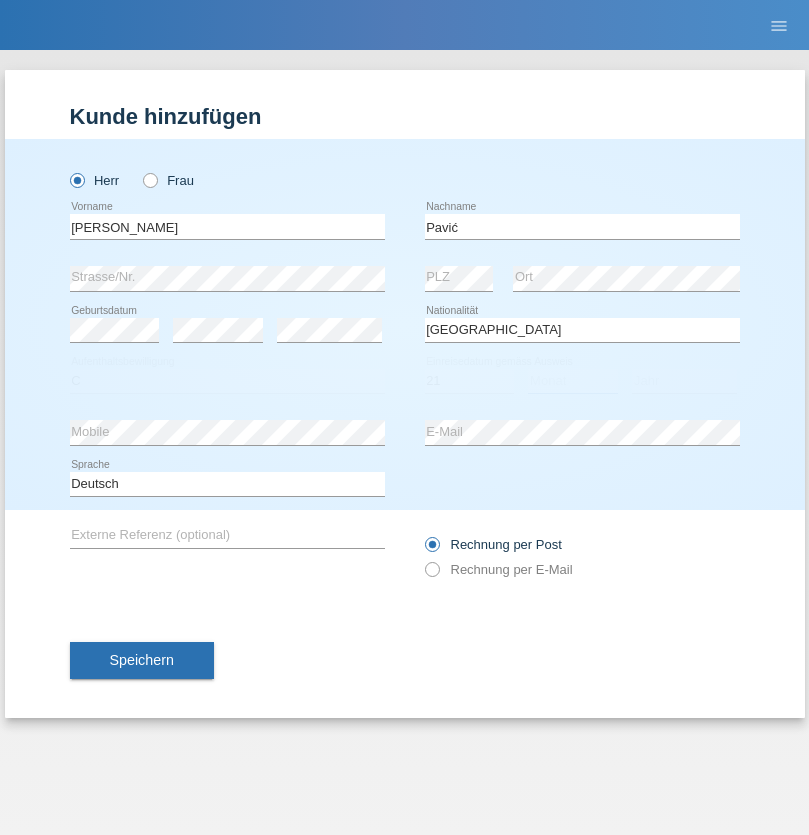 select on "04" 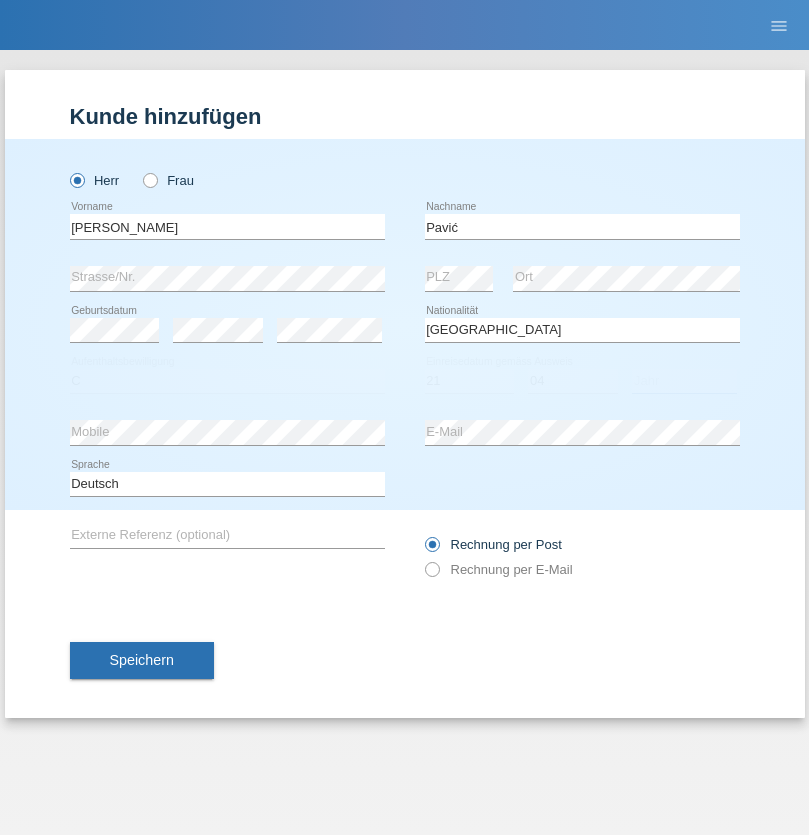 select on "2006" 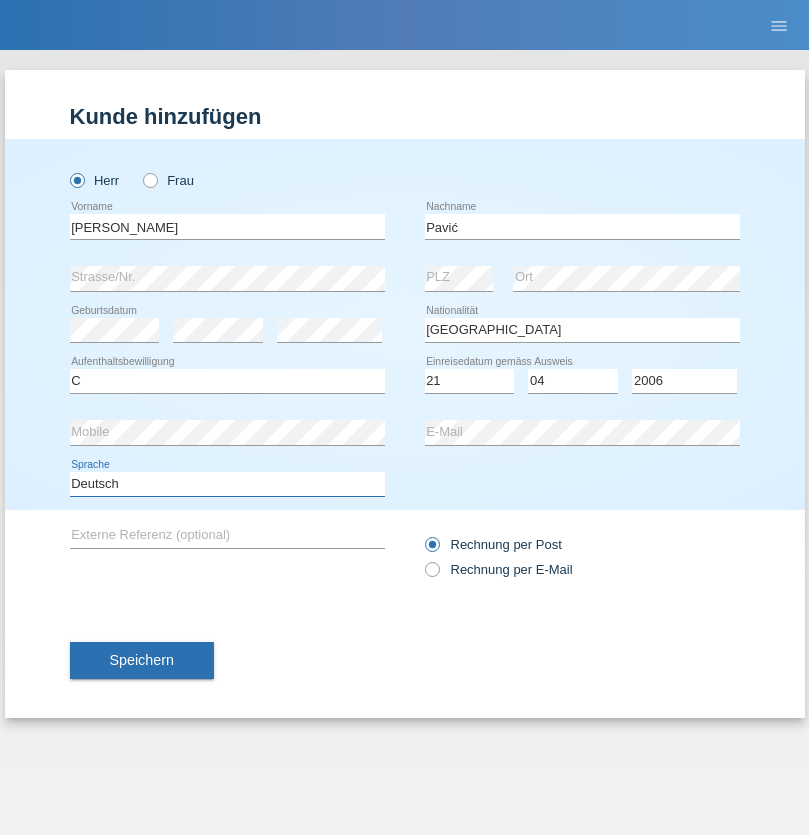 select on "en" 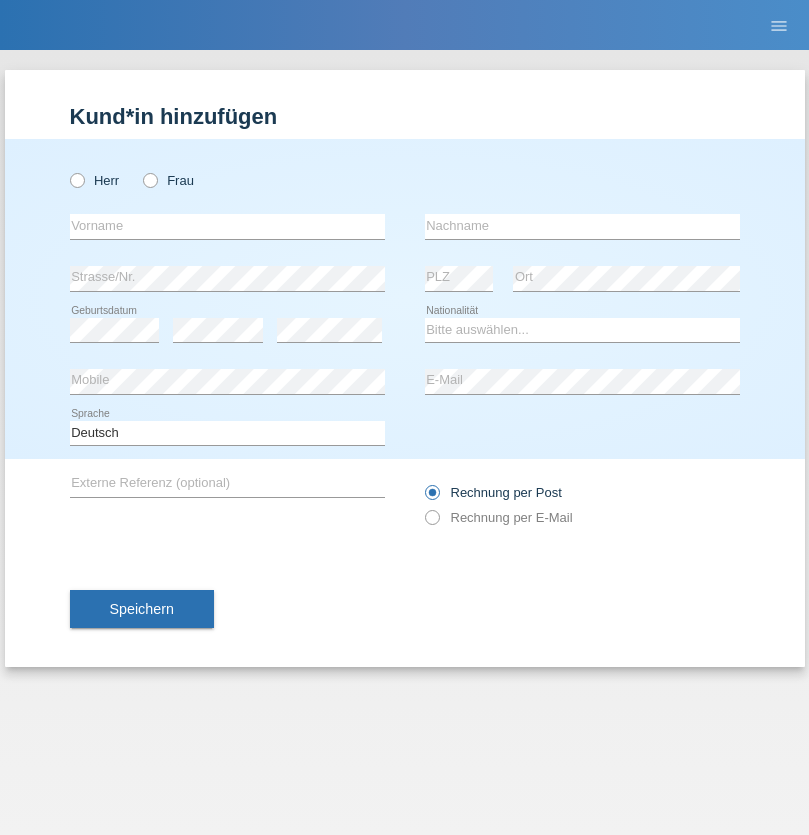 scroll, scrollTop: 0, scrollLeft: 0, axis: both 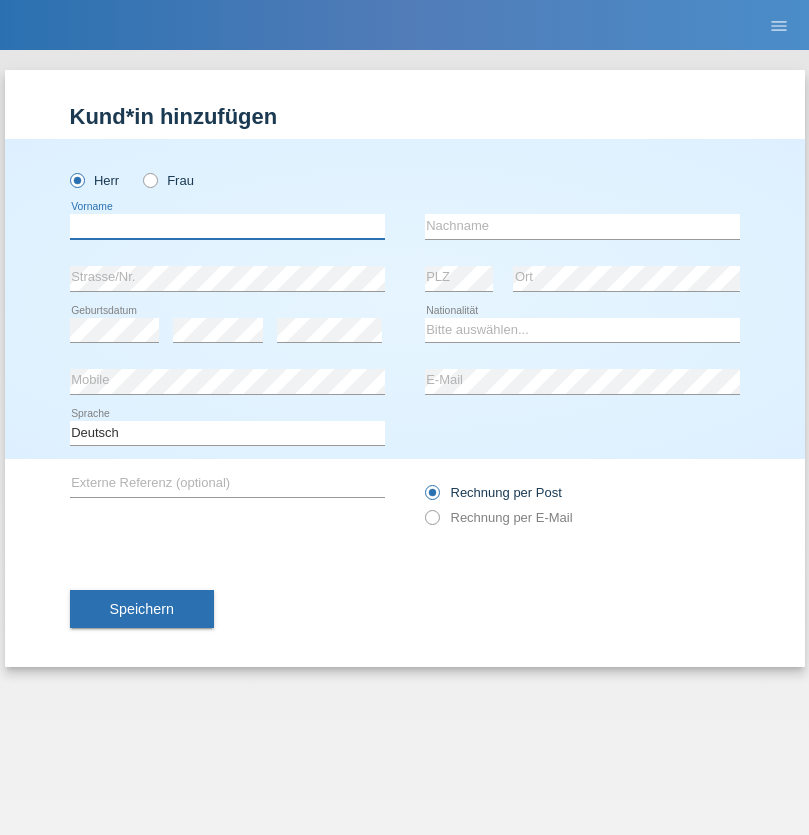 click at bounding box center [227, 226] 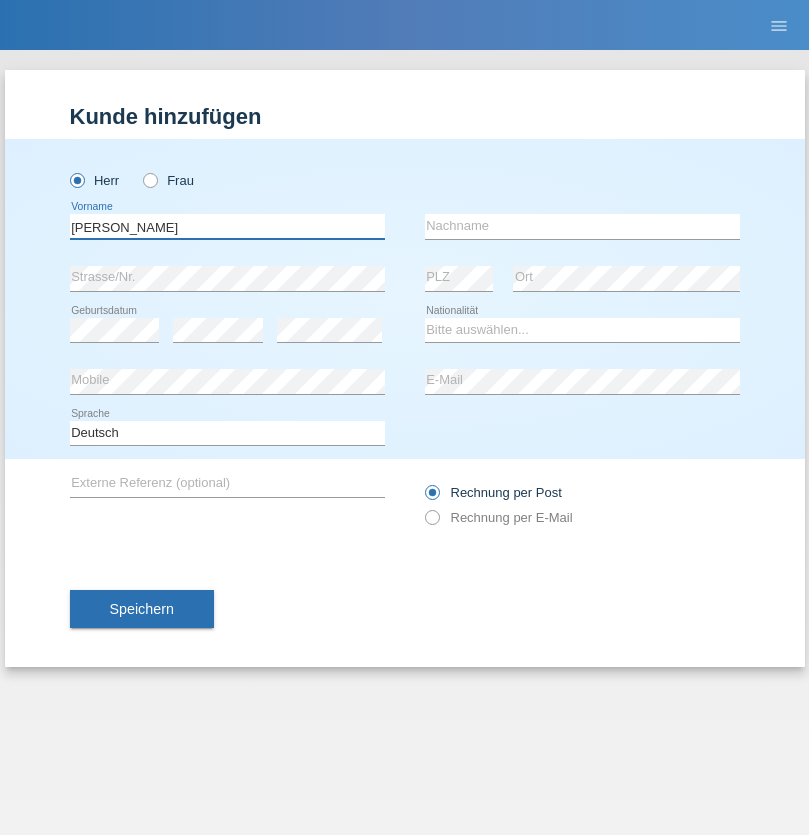 type on "Artur" 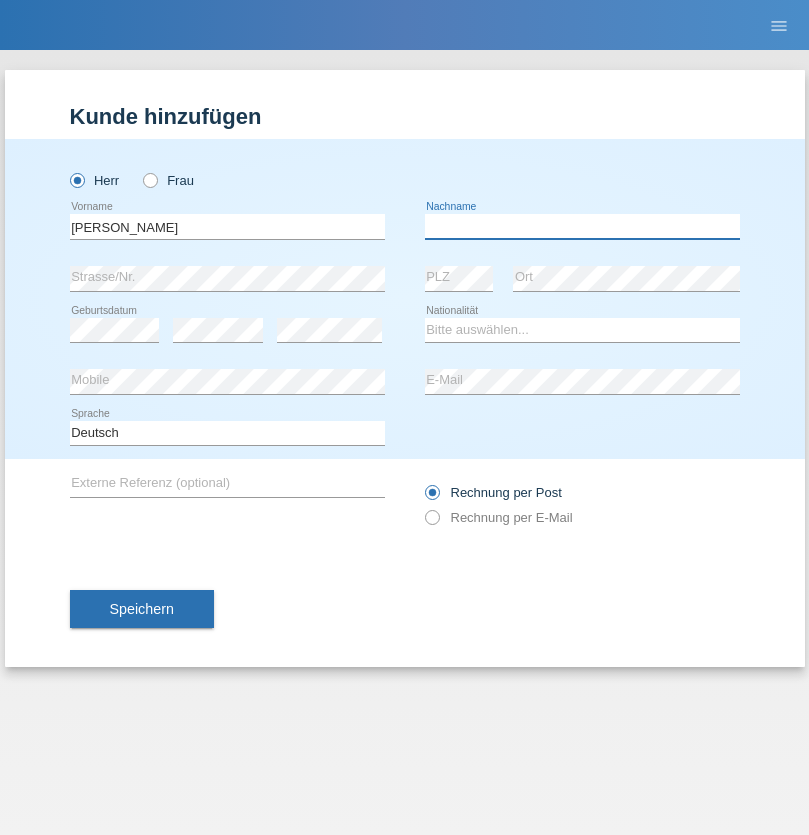 click at bounding box center (582, 226) 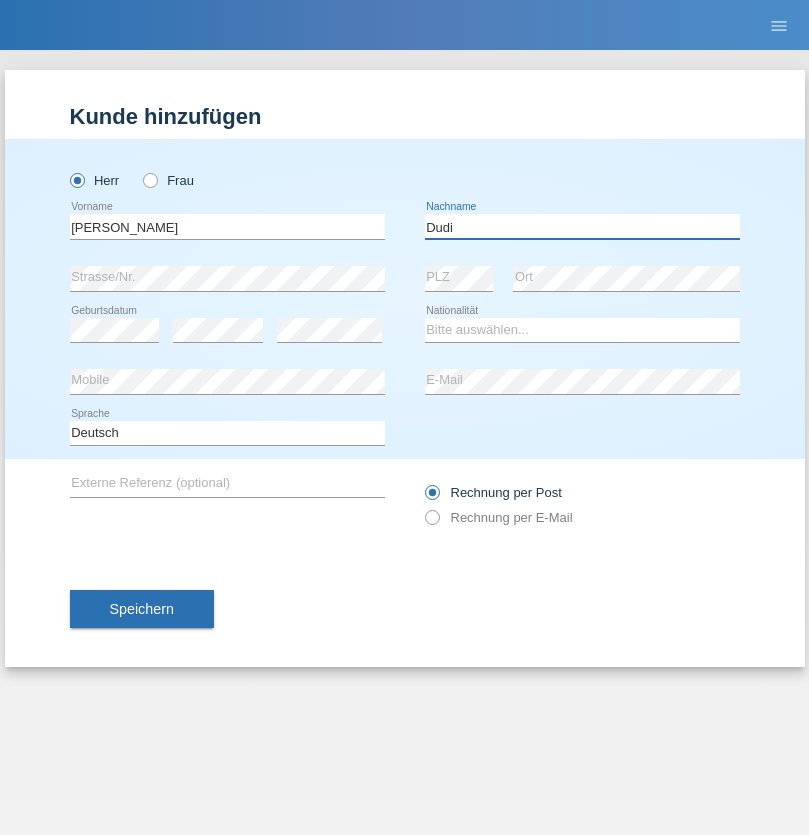 type on "Dudi" 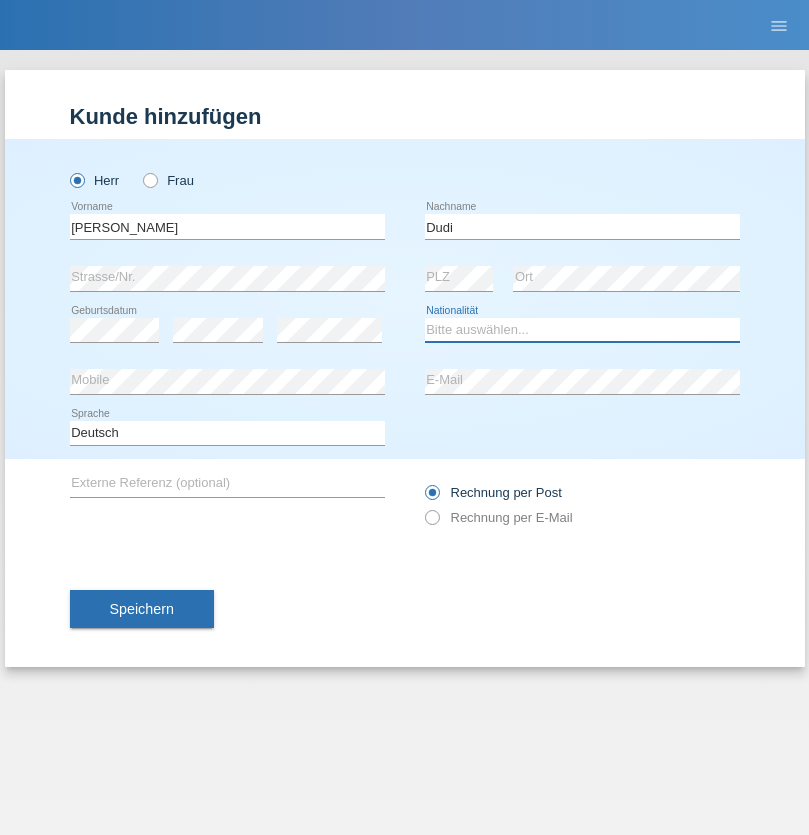 select on "SK" 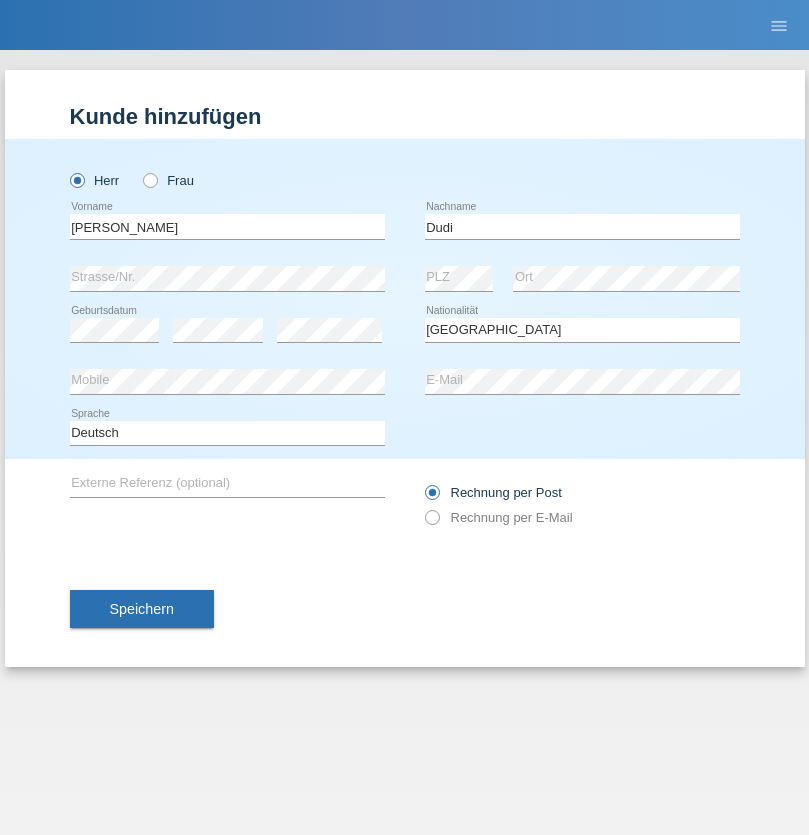 select on "C" 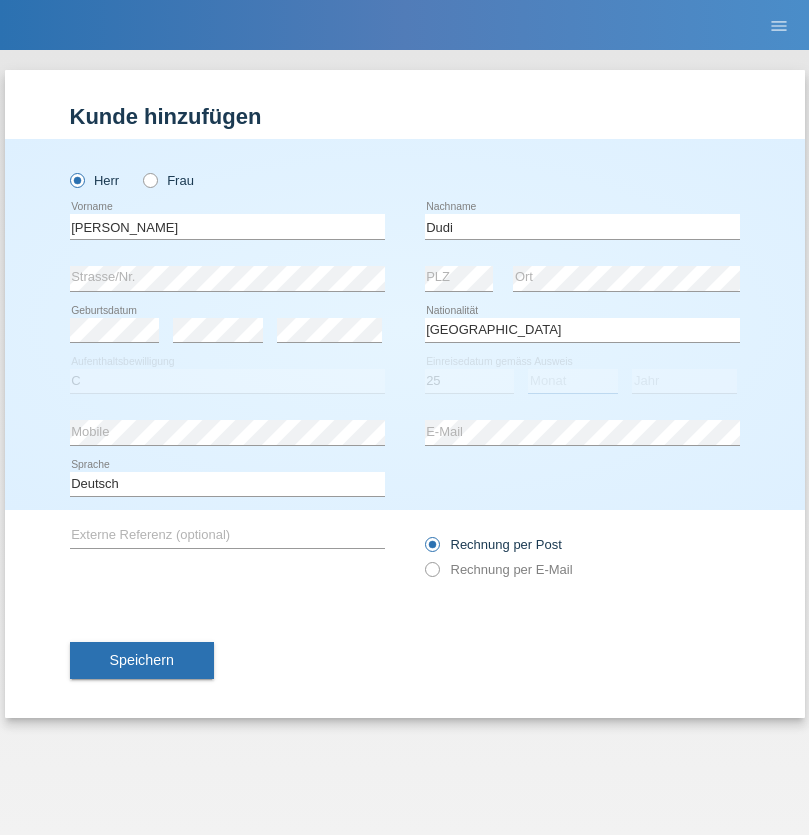 select on "05" 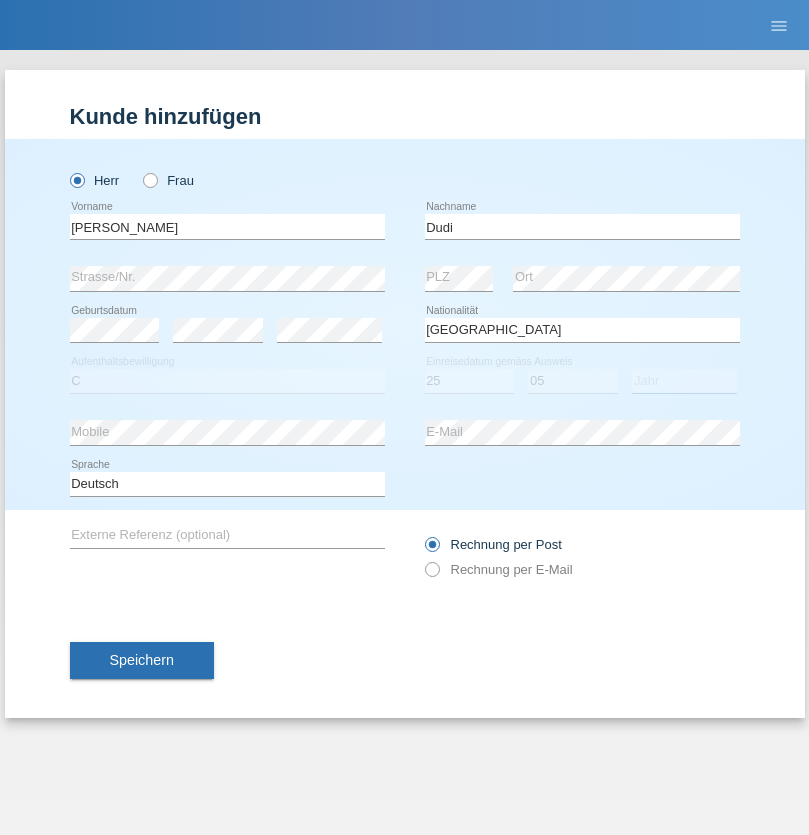 select on "2021" 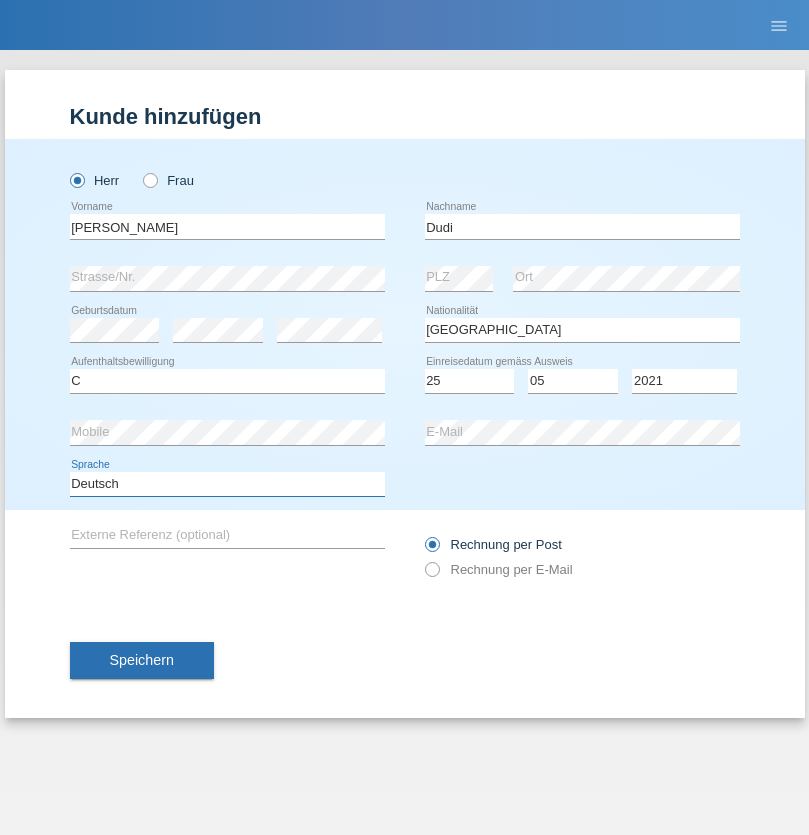 select on "en" 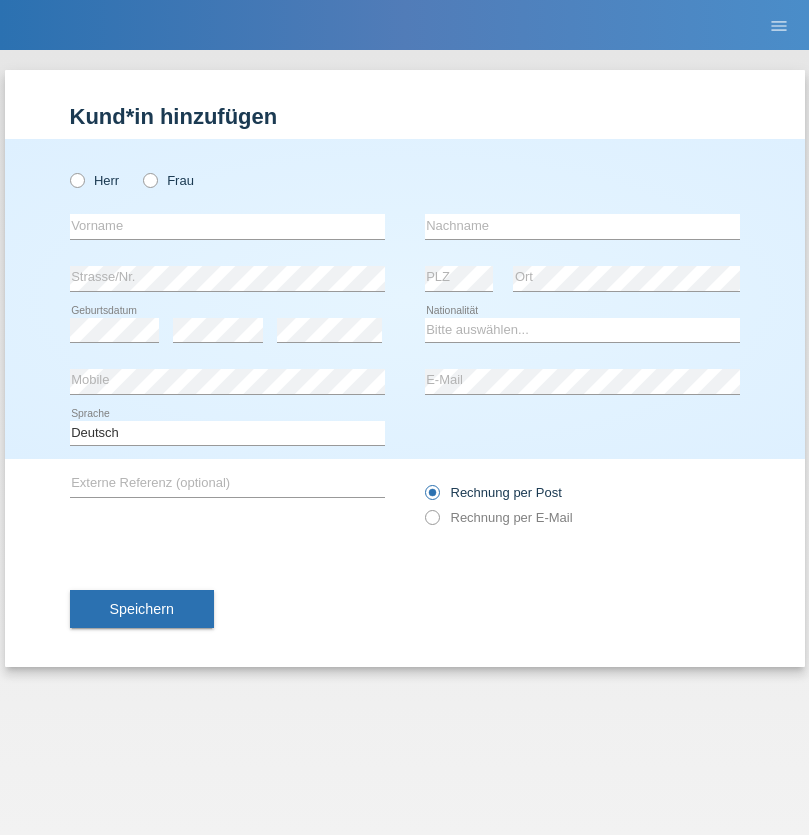 scroll, scrollTop: 0, scrollLeft: 0, axis: both 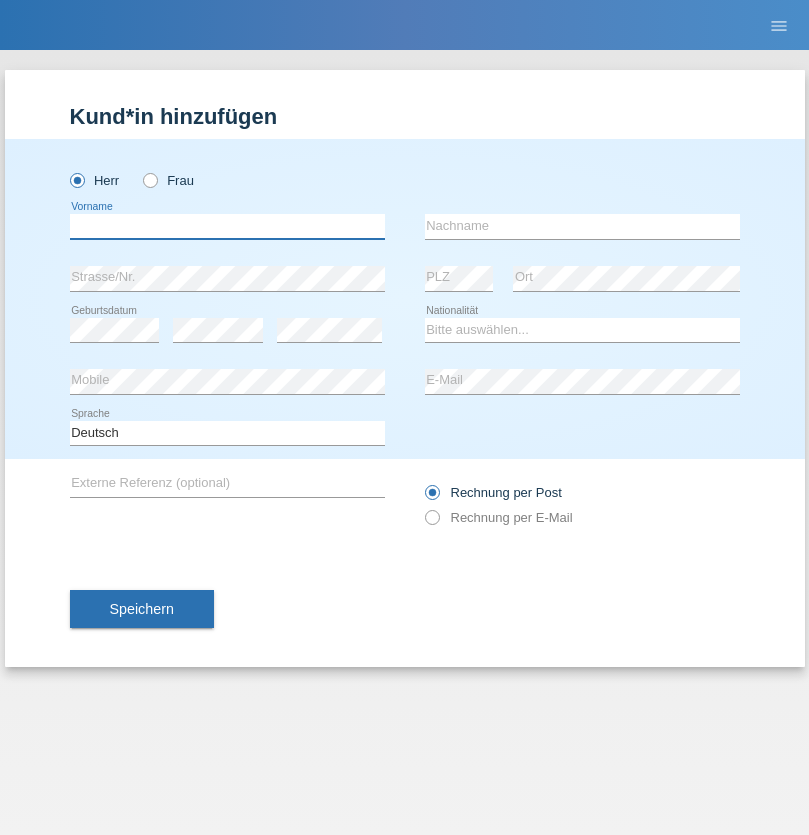 click at bounding box center (227, 226) 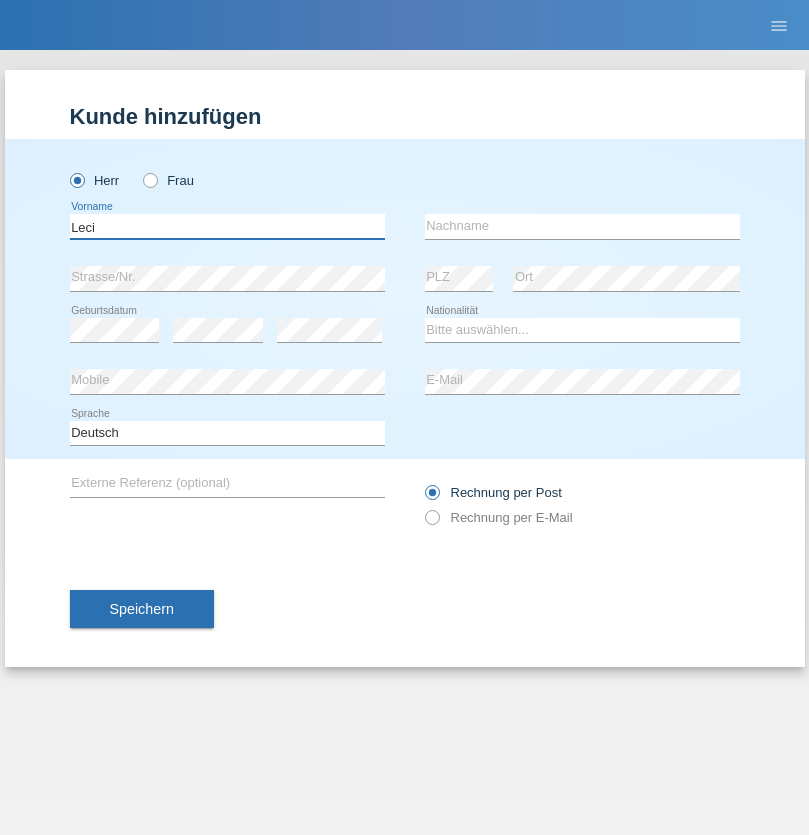 type on "Leci" 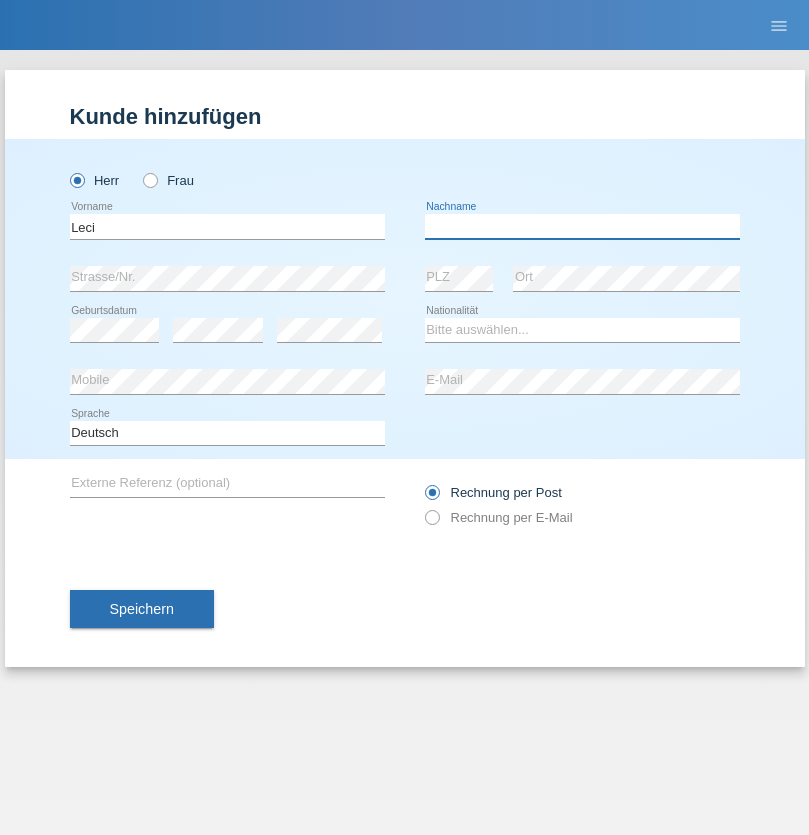 click at bounding box center (582, 226) 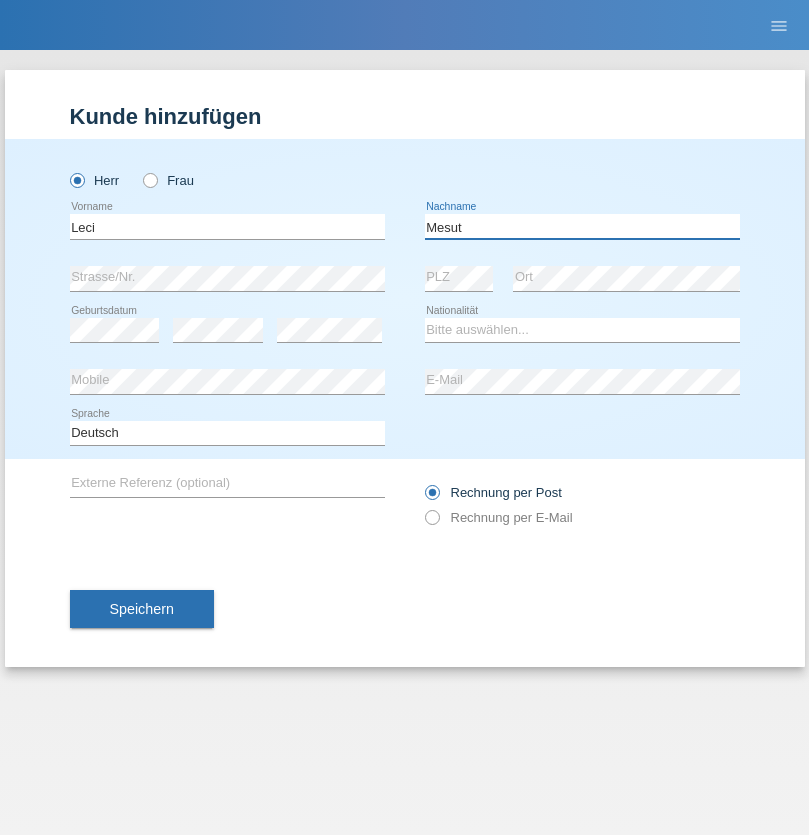 type on "Mesut" 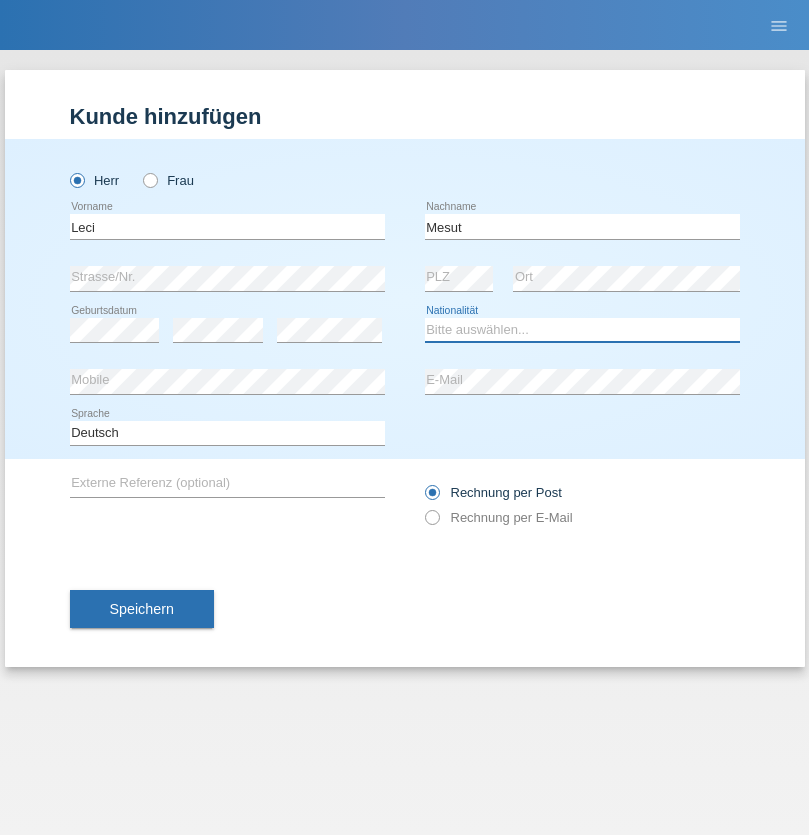 select on "XK" 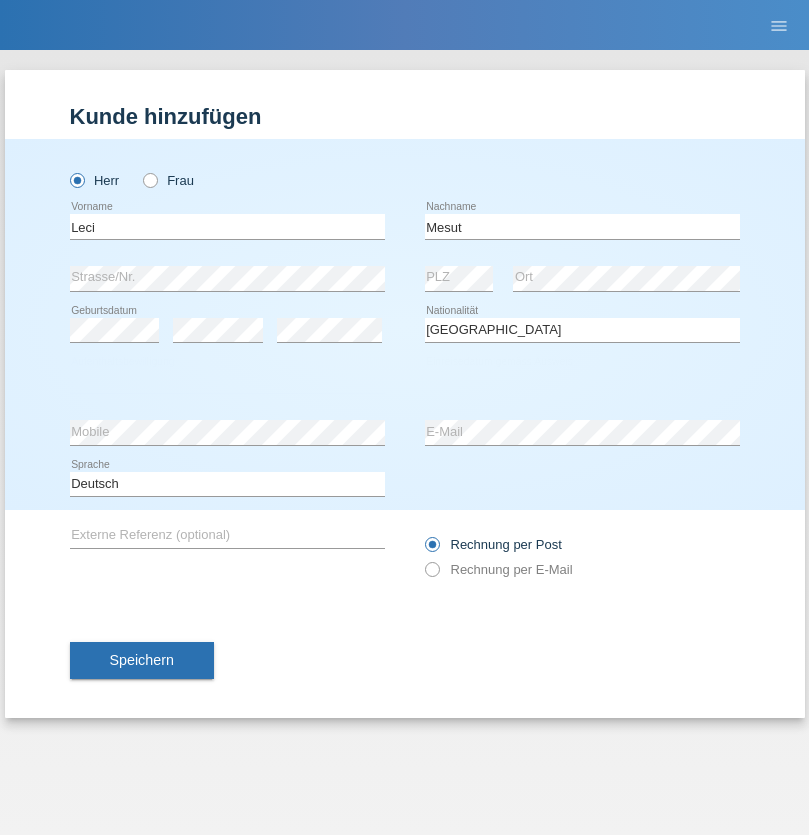 select on "C" 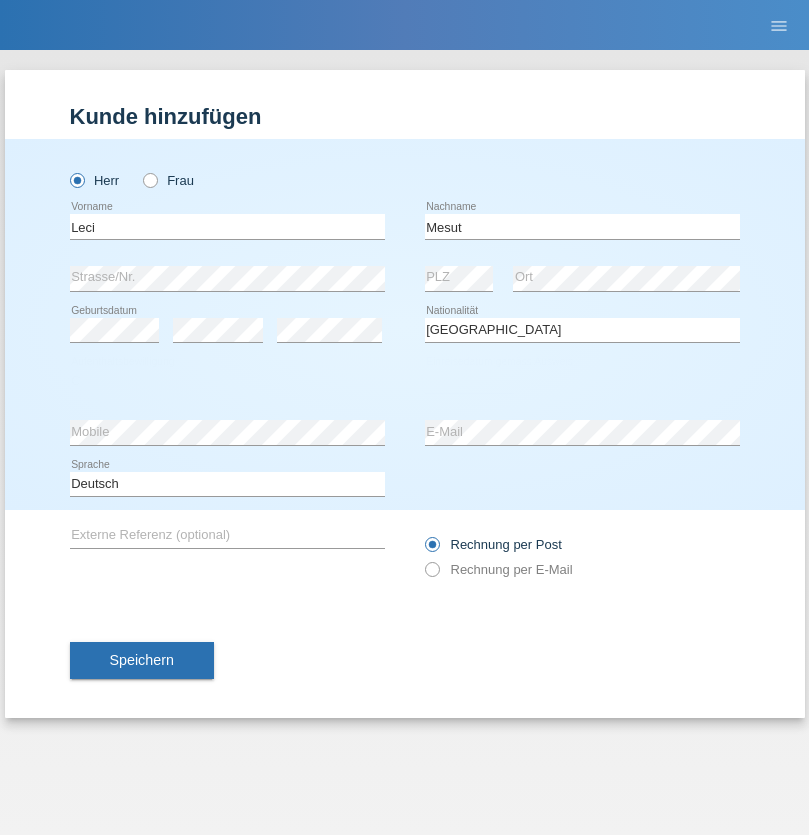 select on "13" 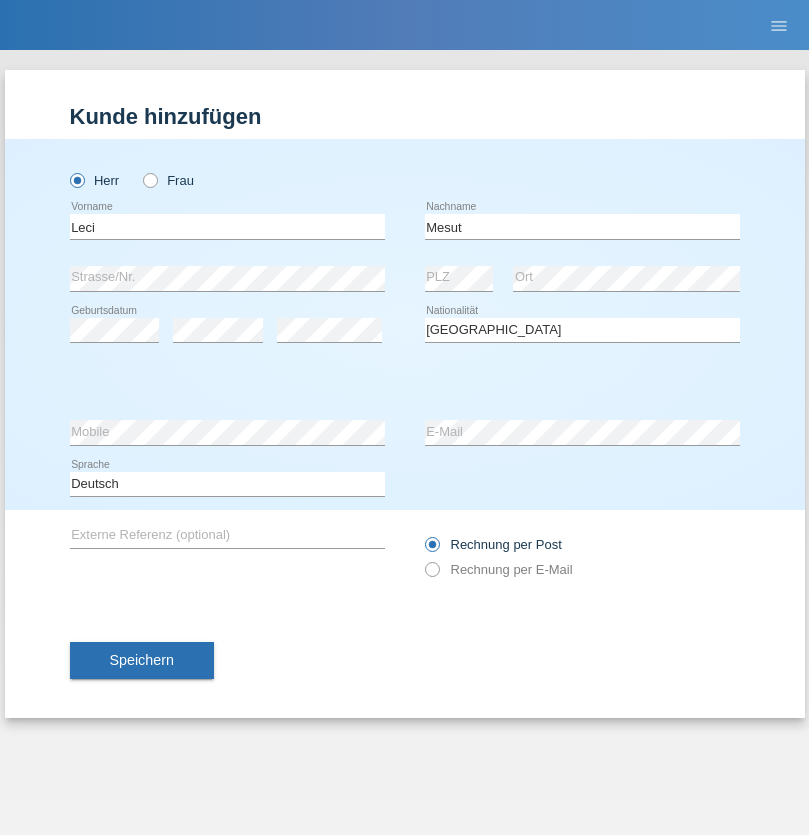 select on "07" 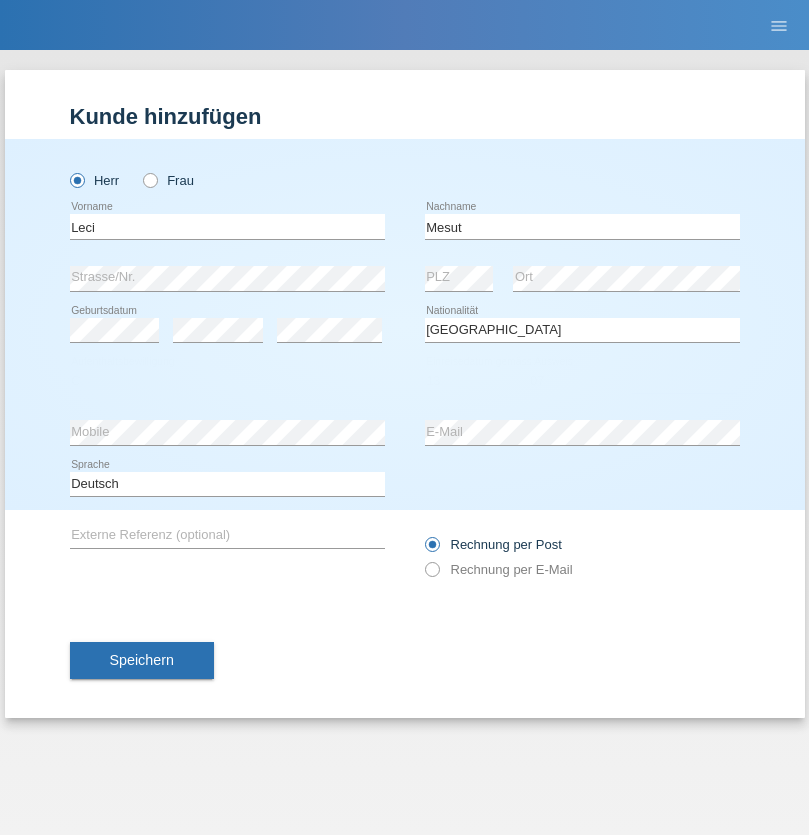 select on "2021" 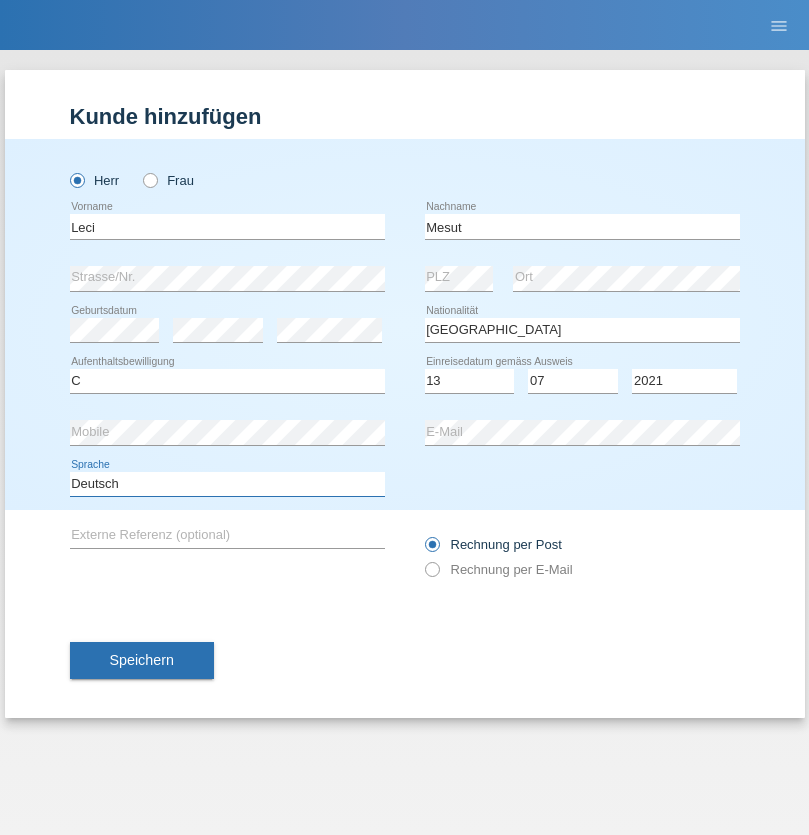 select on "en" 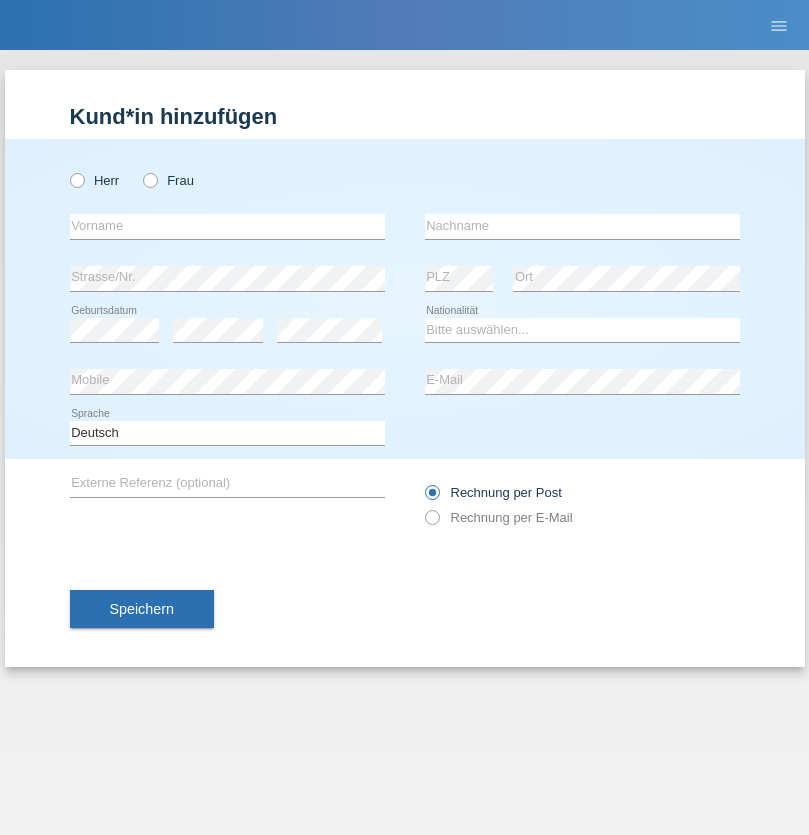 scroll, scrollTop: 0, scrollLeft: 0, axis: both 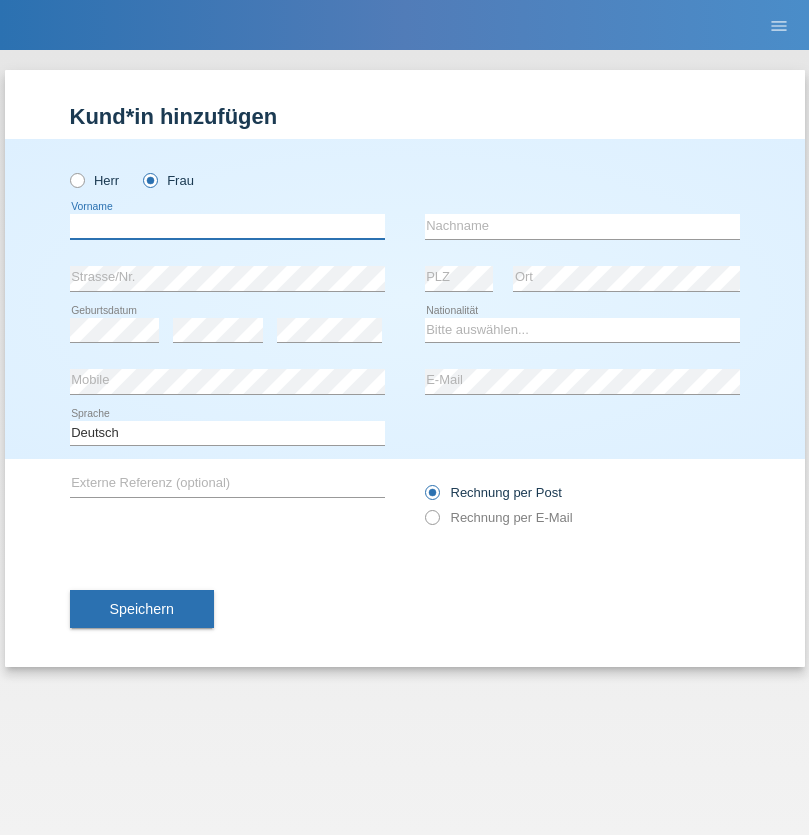 click at bounding box center [227, 226] 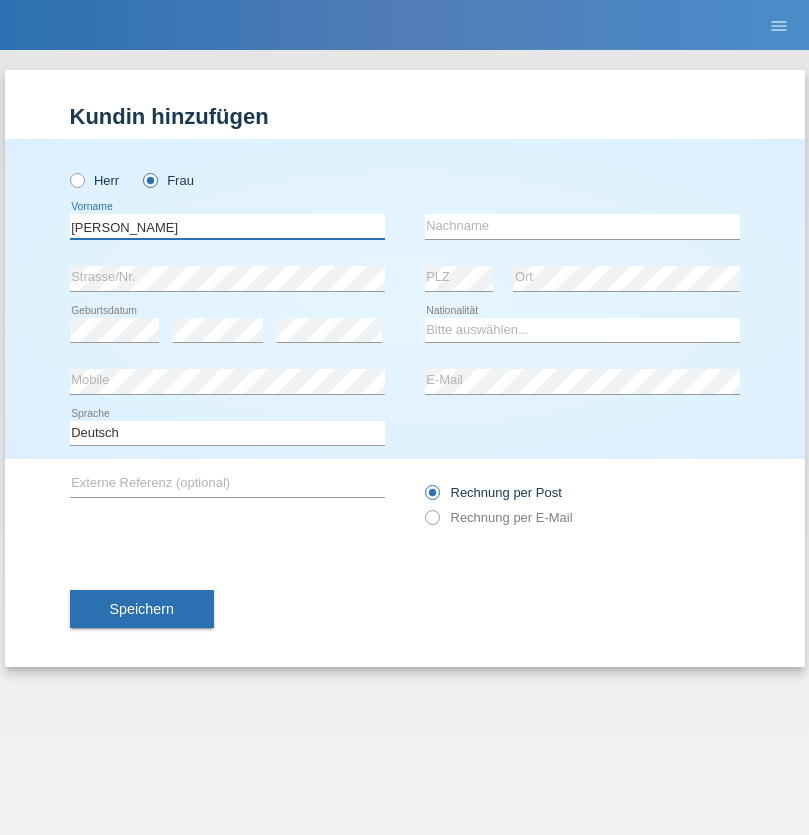 type on "[PERSON_NAME]" 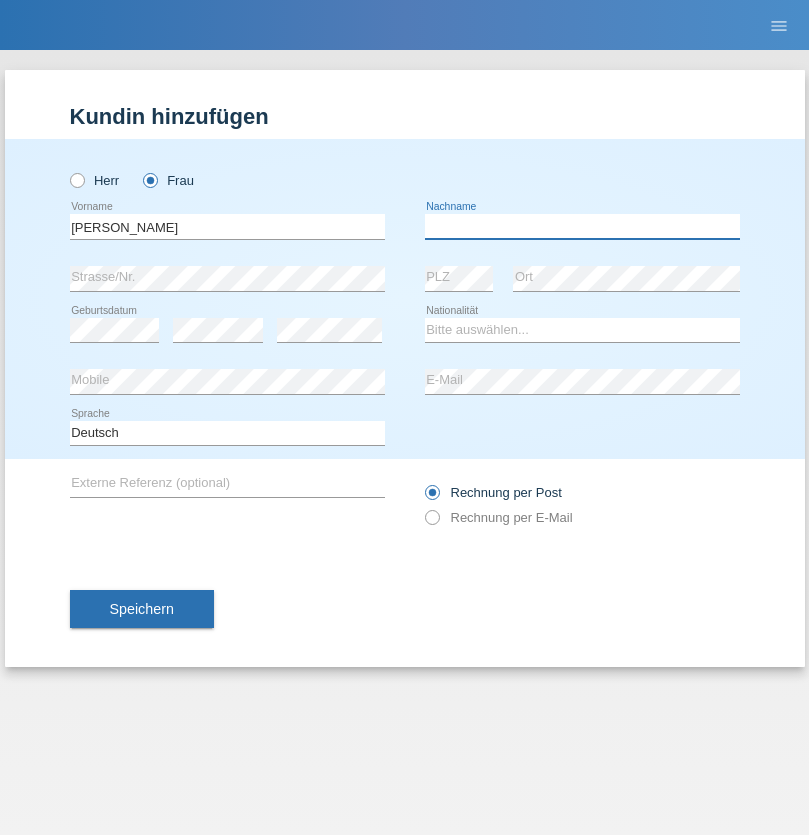 click at bounding box center [582, 226] 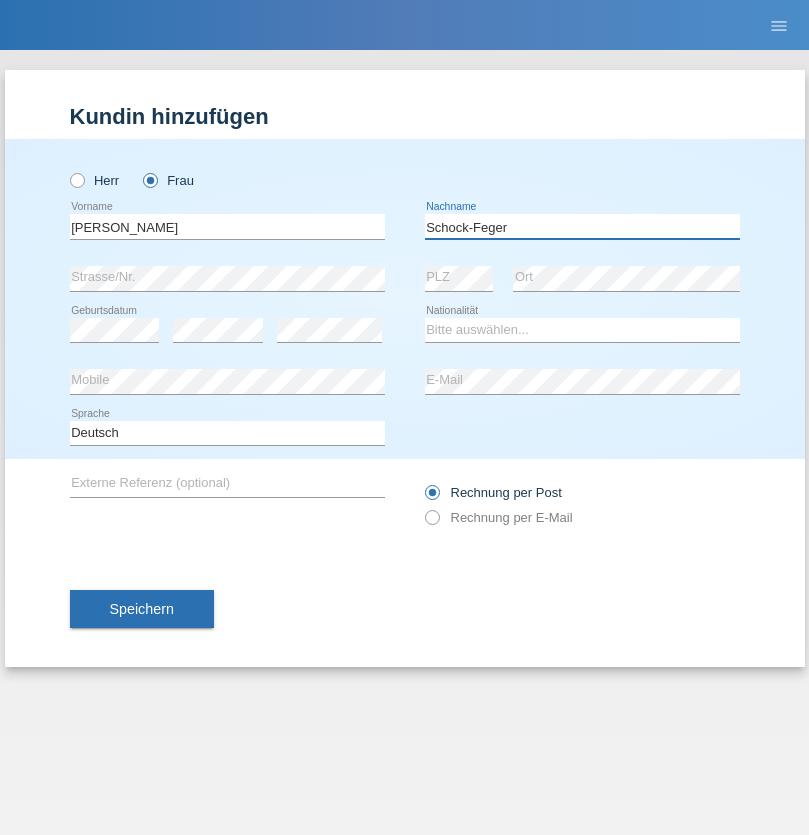 type on "Schock-Feger" 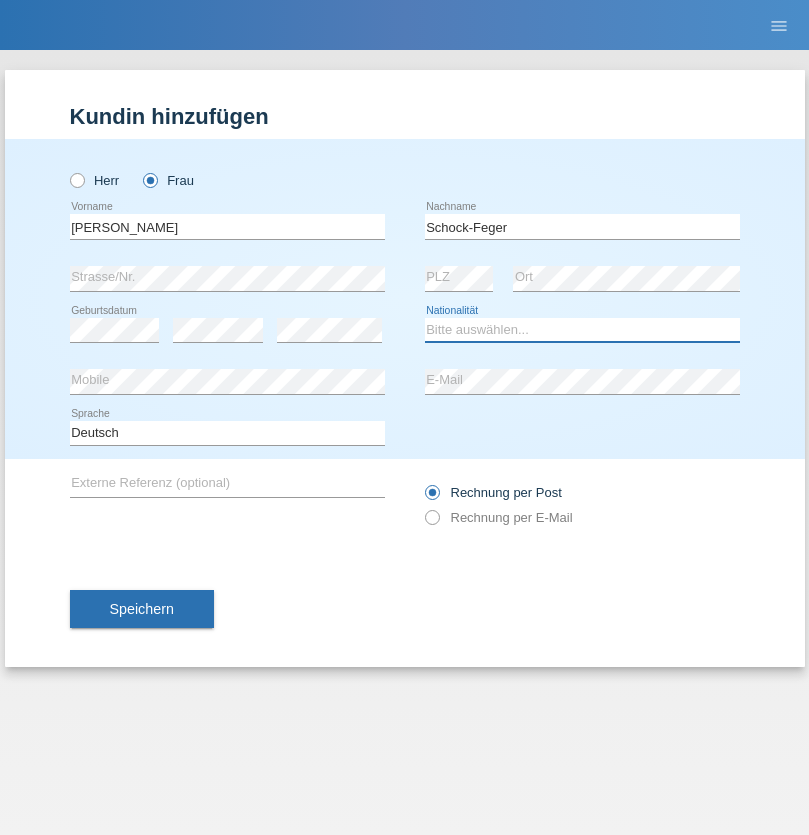 select on "CH" 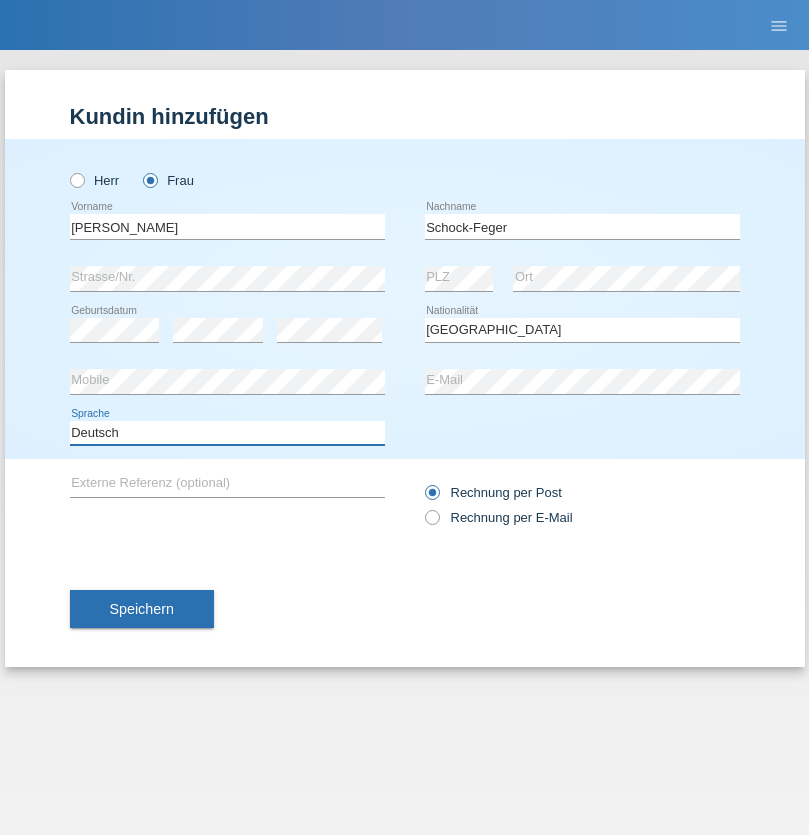 select on "en" 